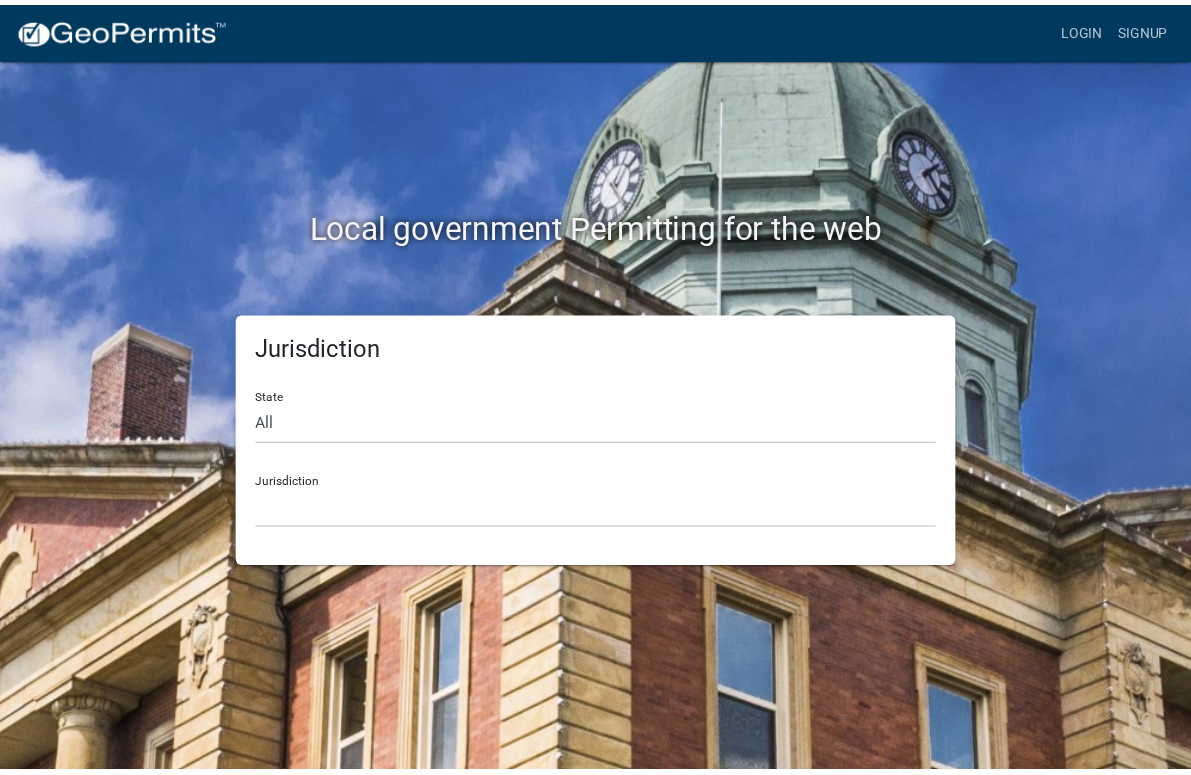 scroll, scrollTop: 0, scrollLeft: 0, axis: both 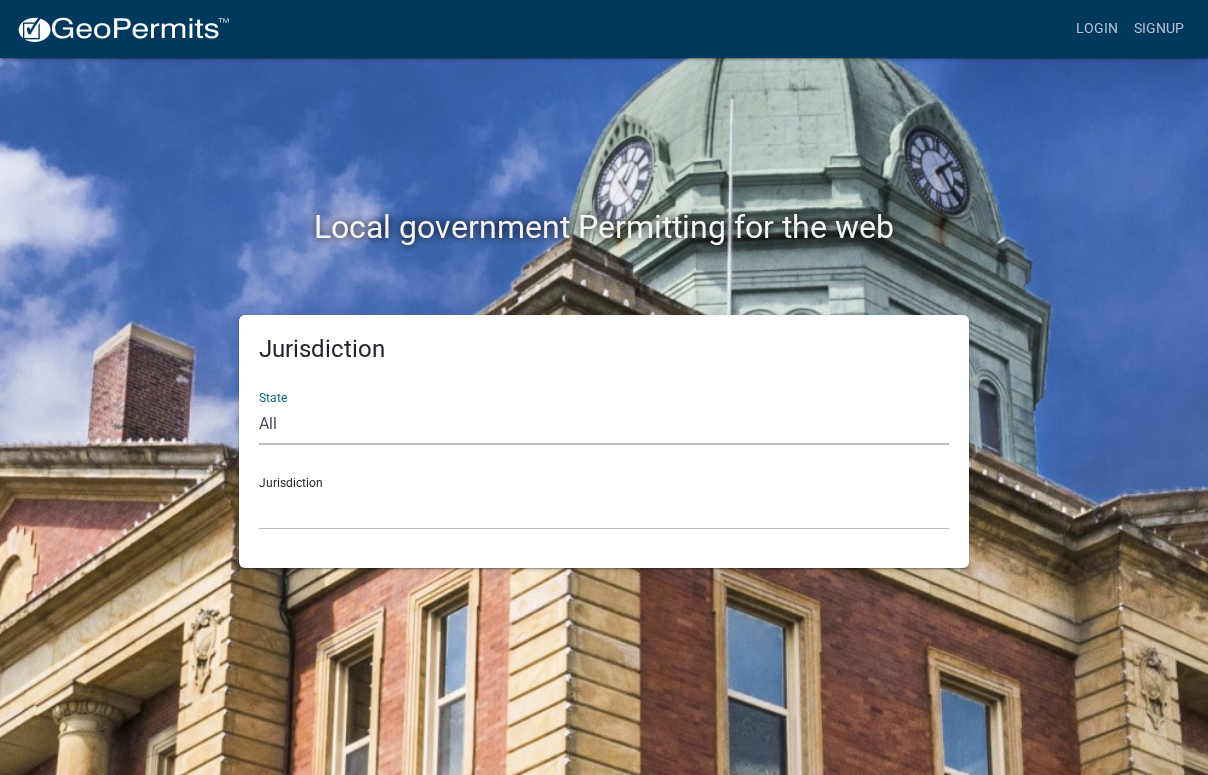 click on "All  [US_STATE]   [US_STATE]   [US_STATE]   [US_STATE]   [US_STATE]   [US_STATE]   [US_STATE]   [US_STATE]   [US_STATE]" 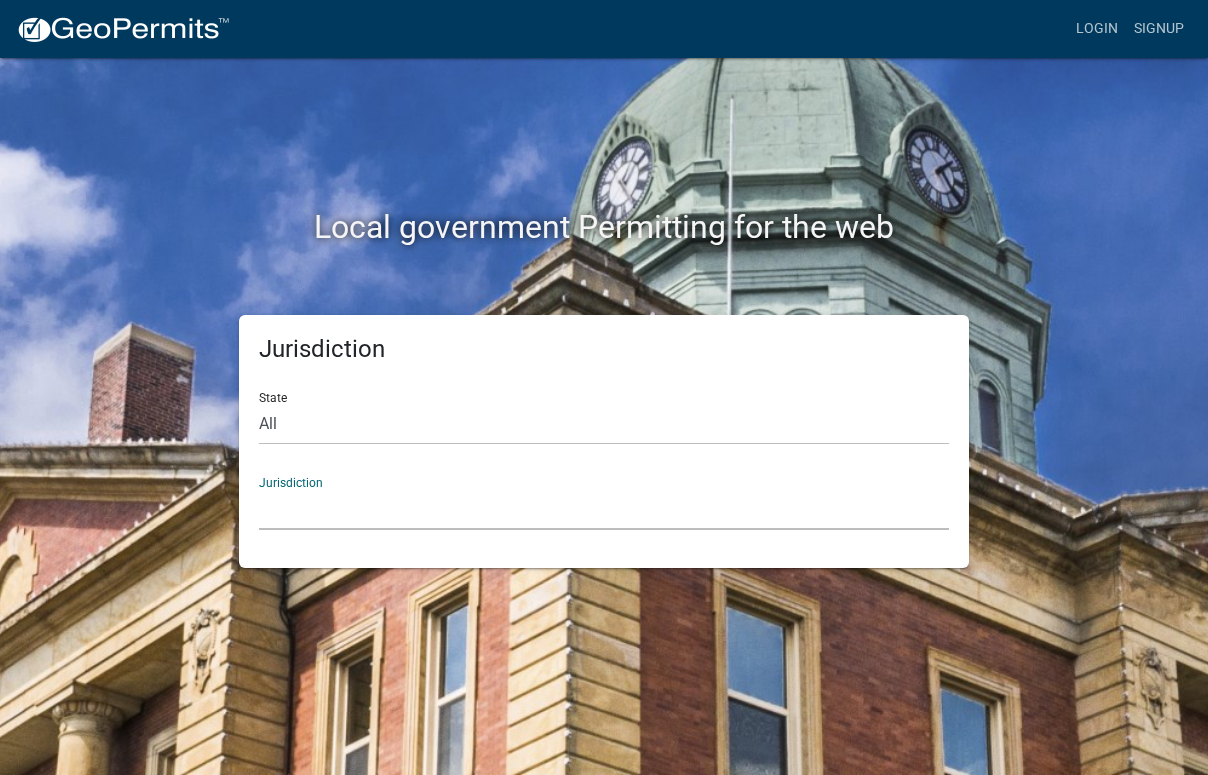 click on "City of [GEOGRAPHIC_DATA], [US_STATE] City of [GEOGRAPHIC_DATA], [US_STATE] City of [GEOGRAPHIC_DATA], [US_STATE] [GEOGRAPHIC_DATA], [US_STATE] [GEOGRAPHIC_DATA], [US_STATE] [GEOGRAPHIC_DATA], [US_STATE] [GEOGRAPHIC_DATA], [US_STATE] [GEOGRAPHIC_DATA], [US_STATE] [GEOGRAPHIC_DATA], [US_STATE] [GEOGRAPHIC_DATA], [US_STATE] [GEOGRAPHIC_DATA], [US_STATE] [GEOGRAPHIC_DATA], [US_STATE] [GEOGRAPHIC_DATA], [US_STATE] [GEOGRAPHIC_DATA], [US_STATE] [GEOGRAPHIC_DATA], [US_STATE] River Ridge Development Authority, [US_STATE] [GEOGRAPHIC_DATA], [US_STATE] [GEOGRAPHIC_DATA], [US_STATE][GEOGRAPHIC_DATA], [US_STATE] [GEOGRAPHIC_DATA], [US_STATE]" 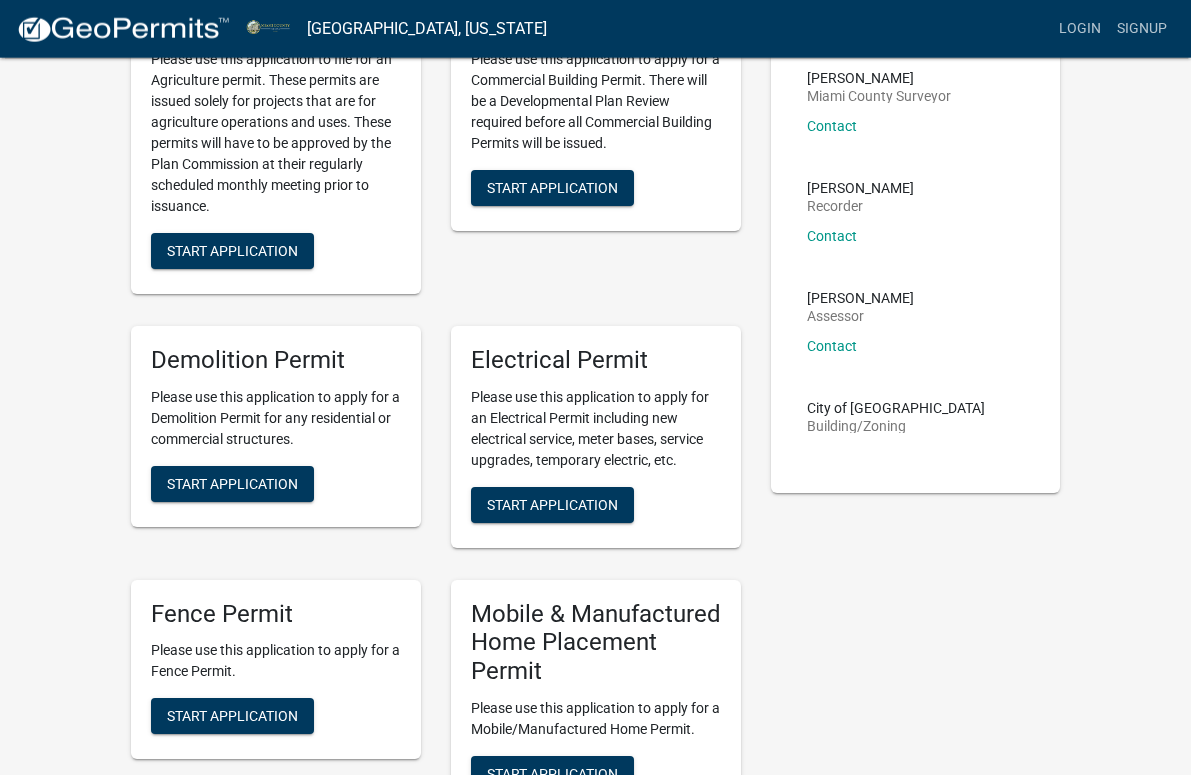scroll, scrollTop: 1224, scrollLeft: 0, axis: vertical 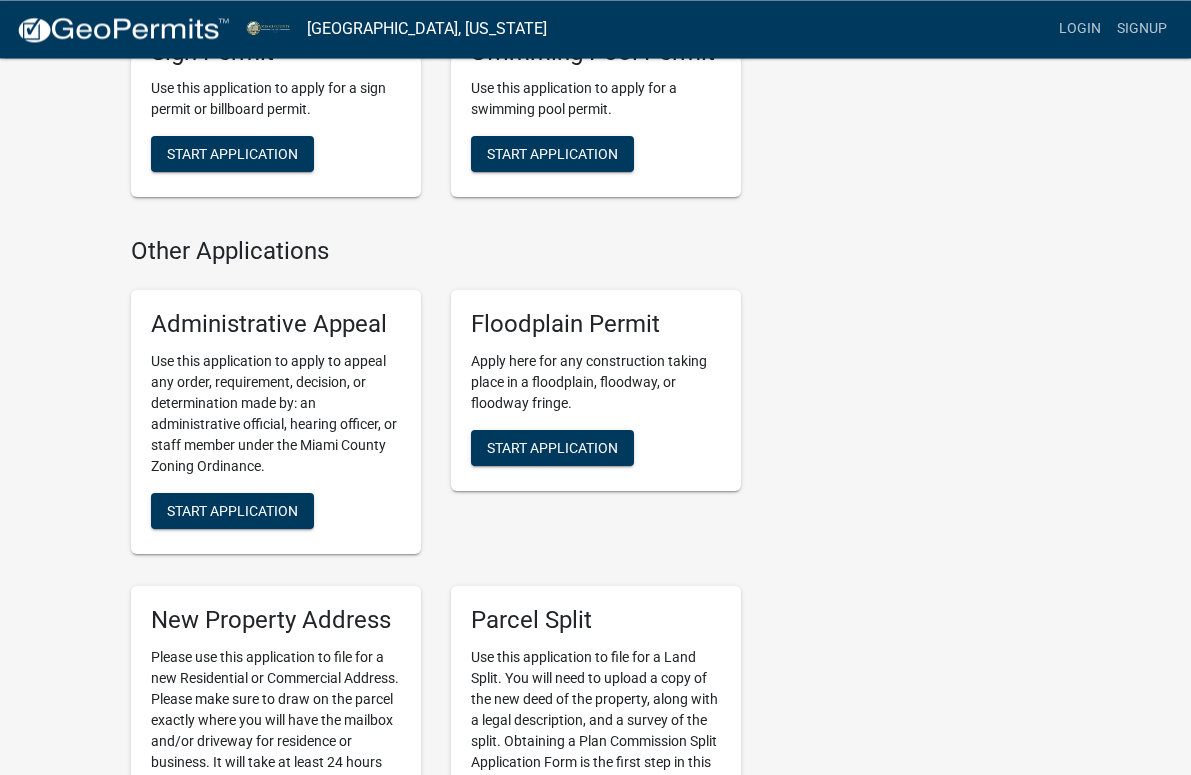 click on "Start Application" 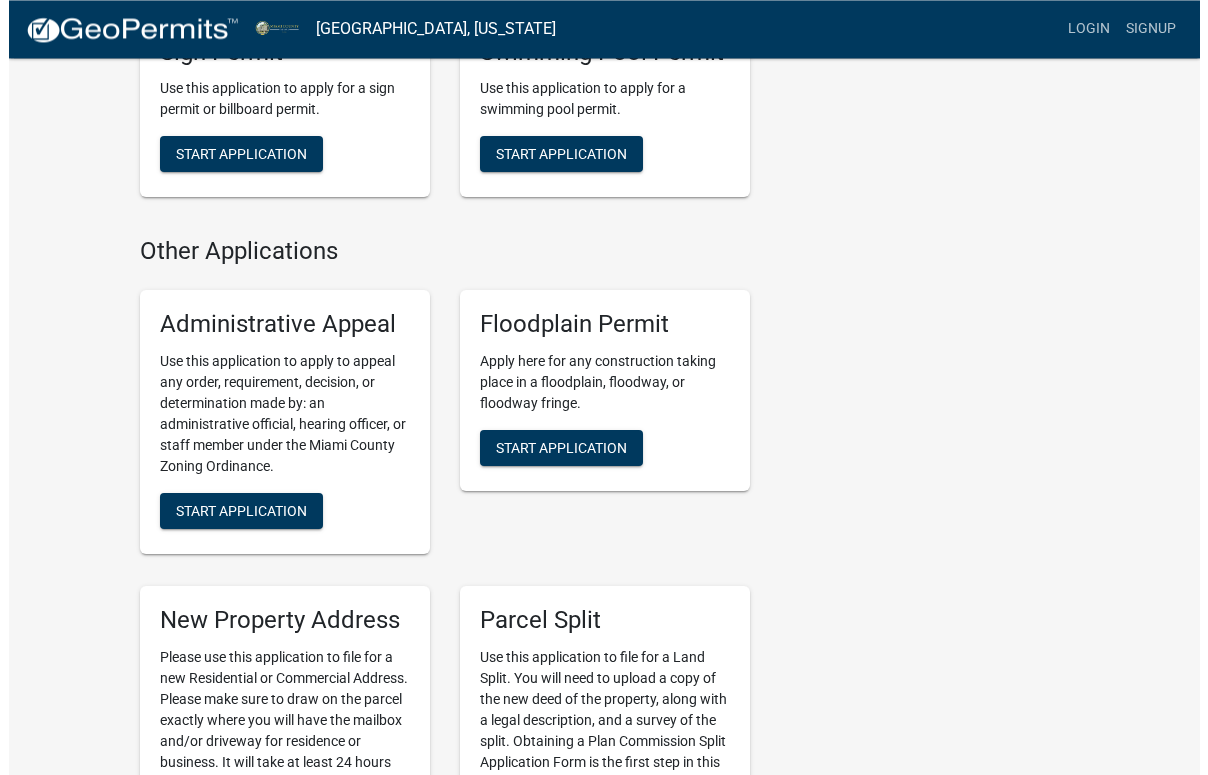 scroll, scrollTop: 0, scrollLeft: 0, axis: both 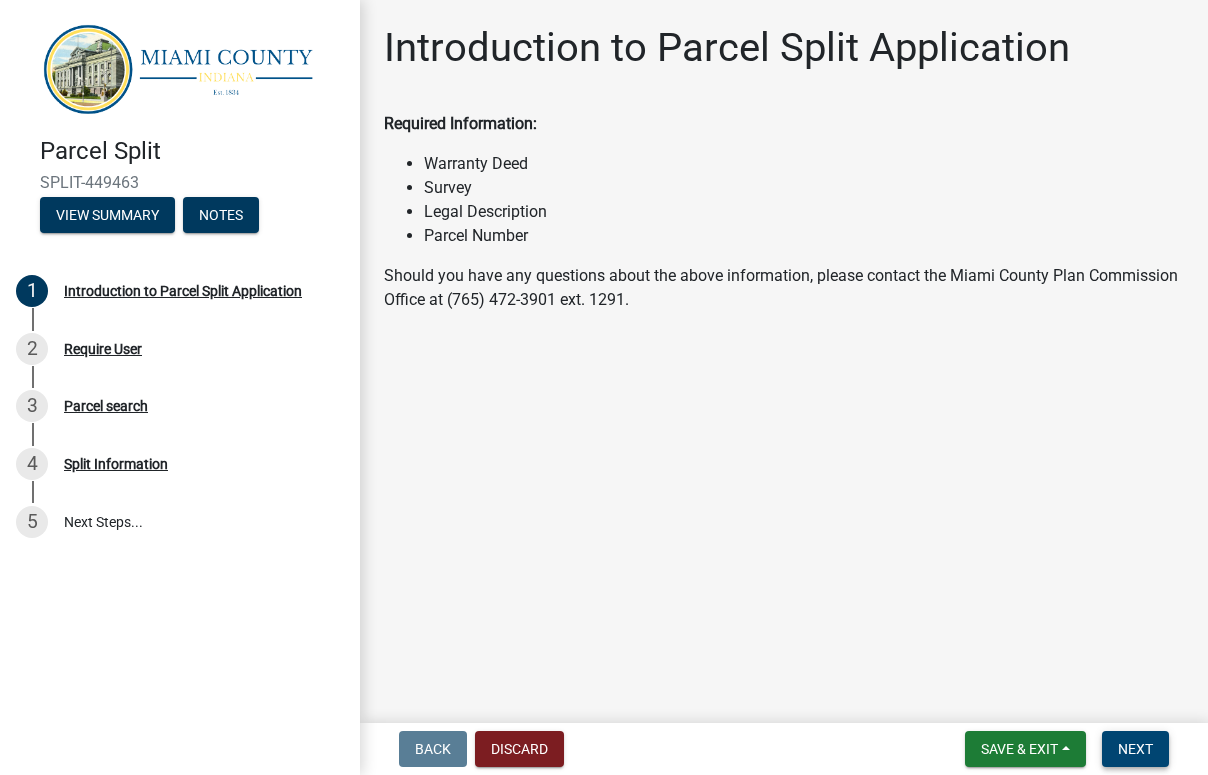 click on "Next" at bounding box center [1135, 749] 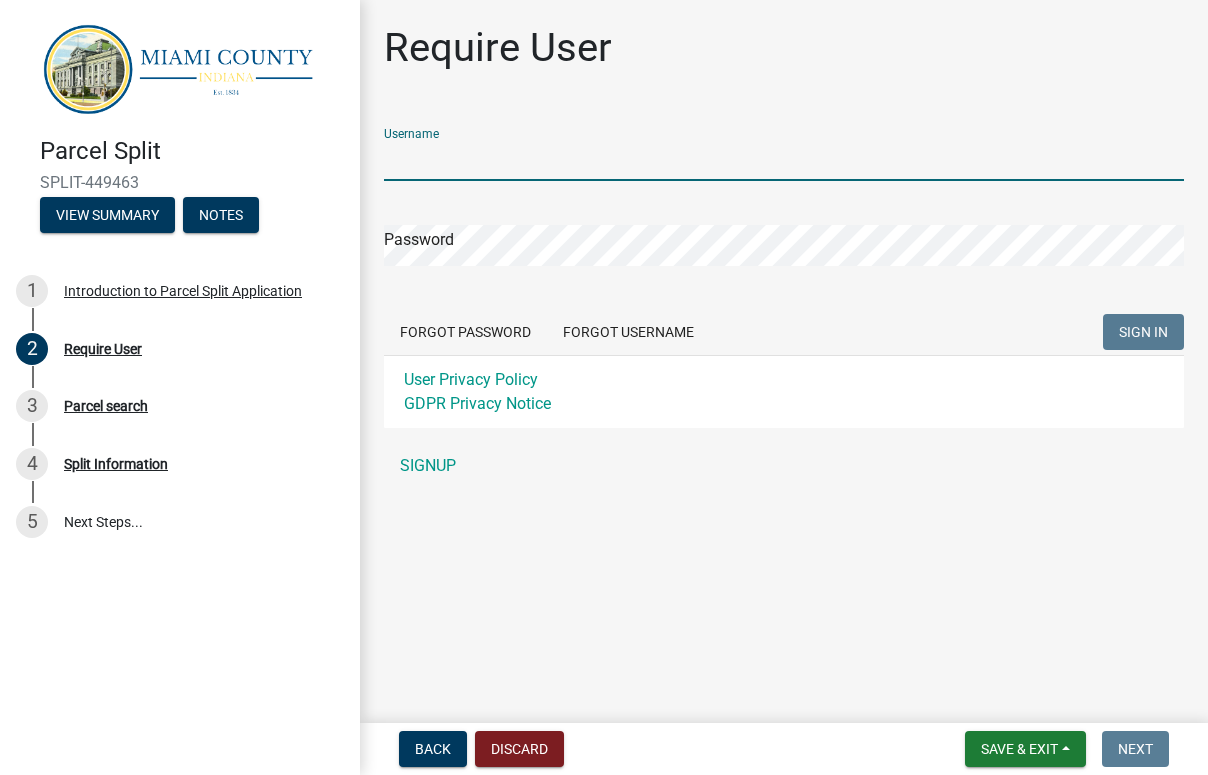 click on "Username" at bounding box center [784, 160] 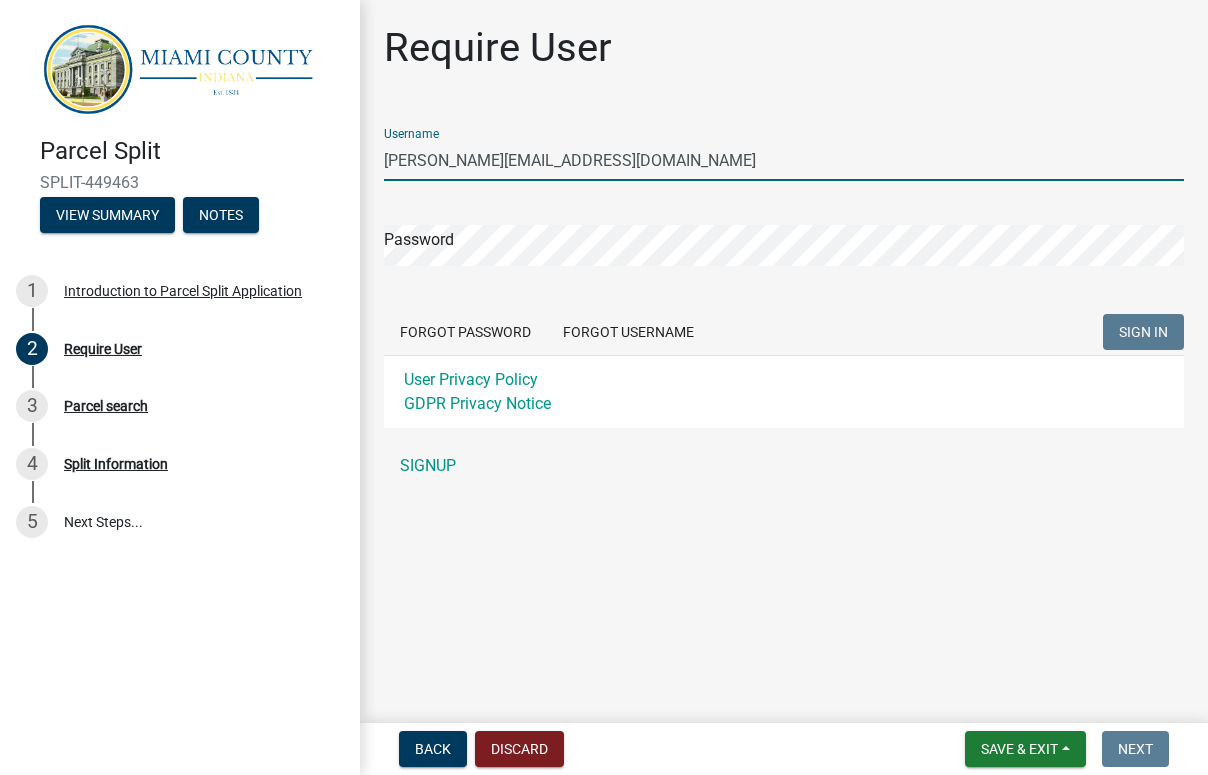 type on "[PERSON_NAME][EMAIL_ADDRESS][DOMAIN_NAME]" 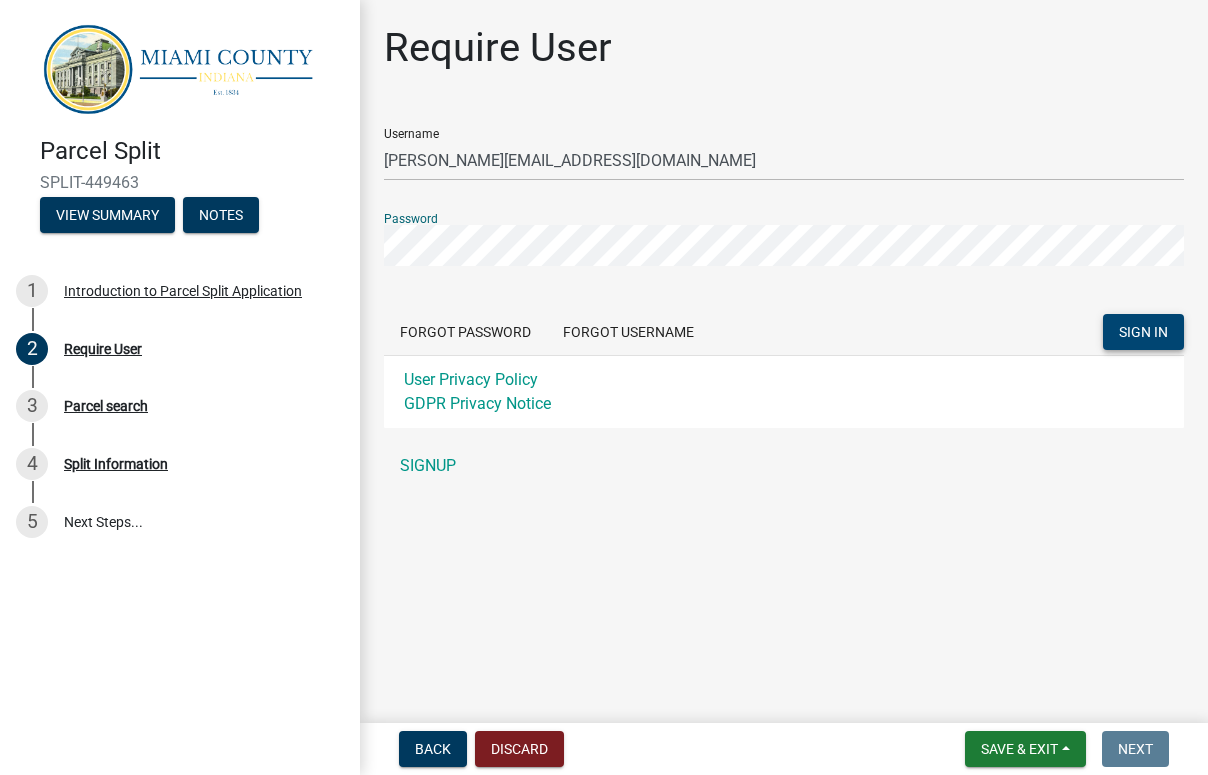 click on "SIGN IN" 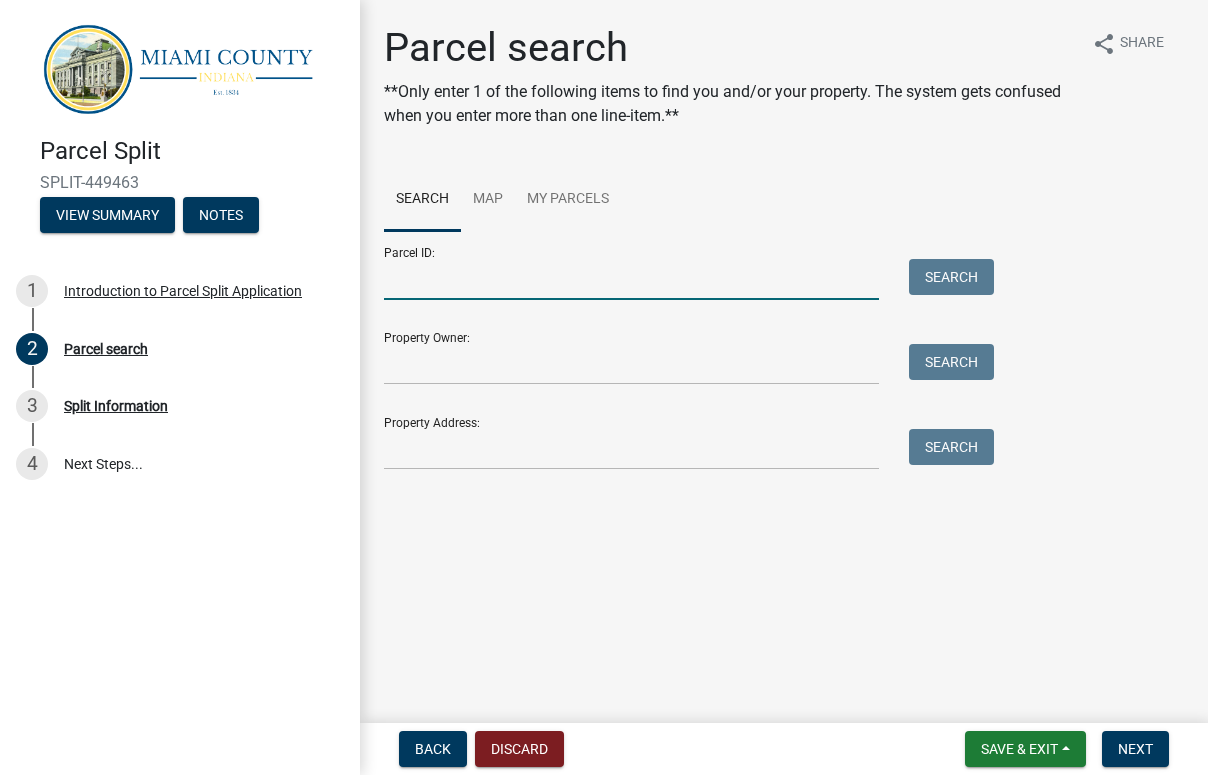 click on "Parcel ID:" at bounding box center [631, 279] 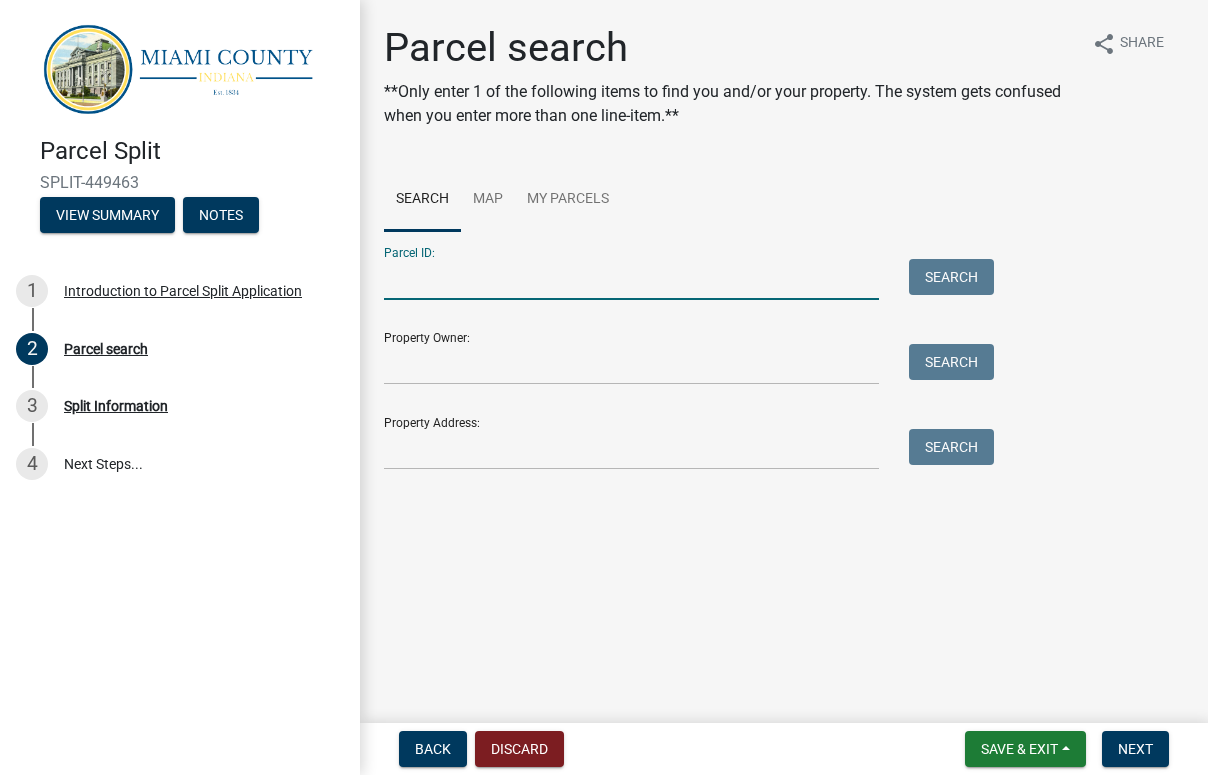 click on "Parcel ID:" at bounding box center [631, 279] 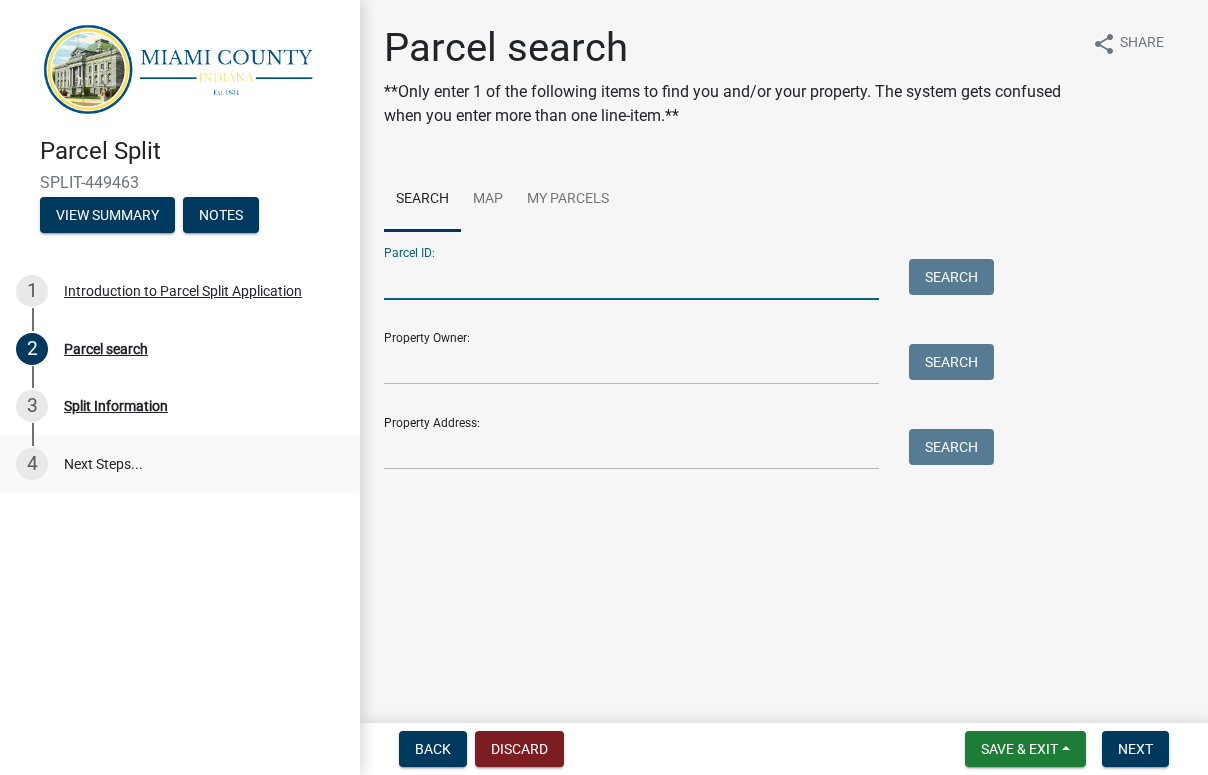 paste on "52-15-30-400-002.000-007" 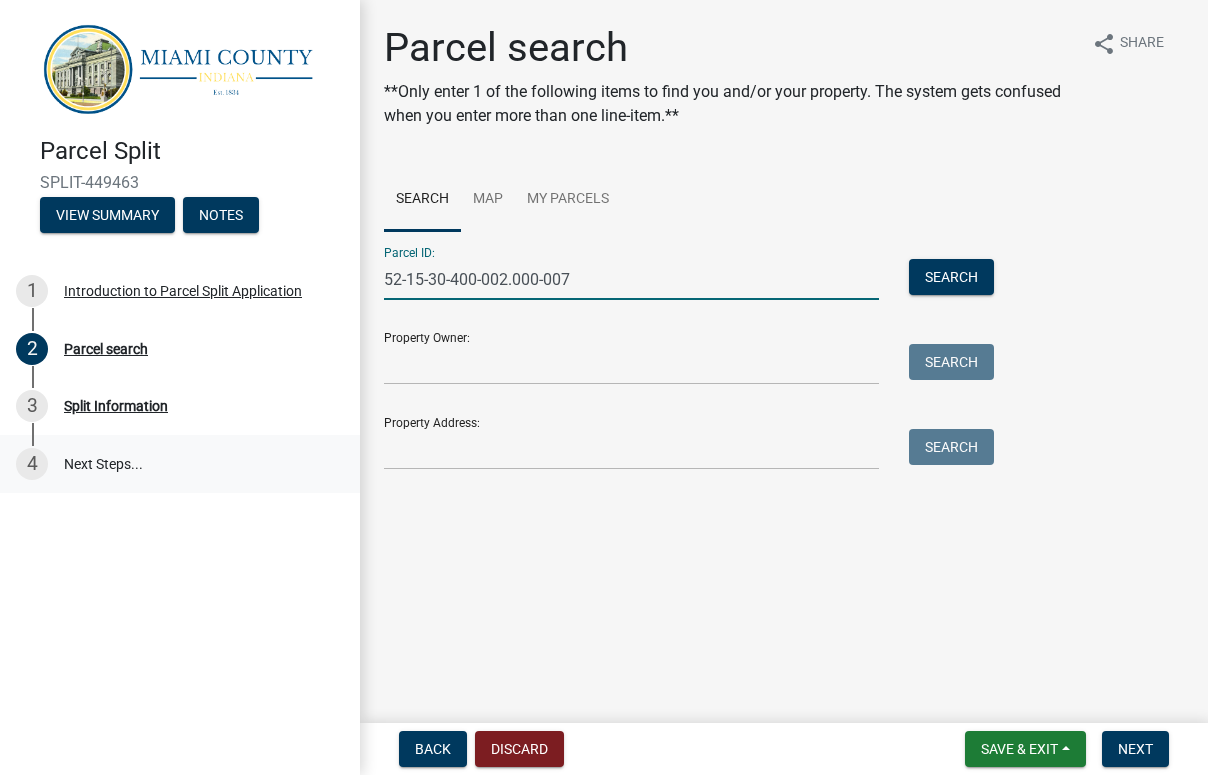 type on "52-15-30-400-002.000-007" 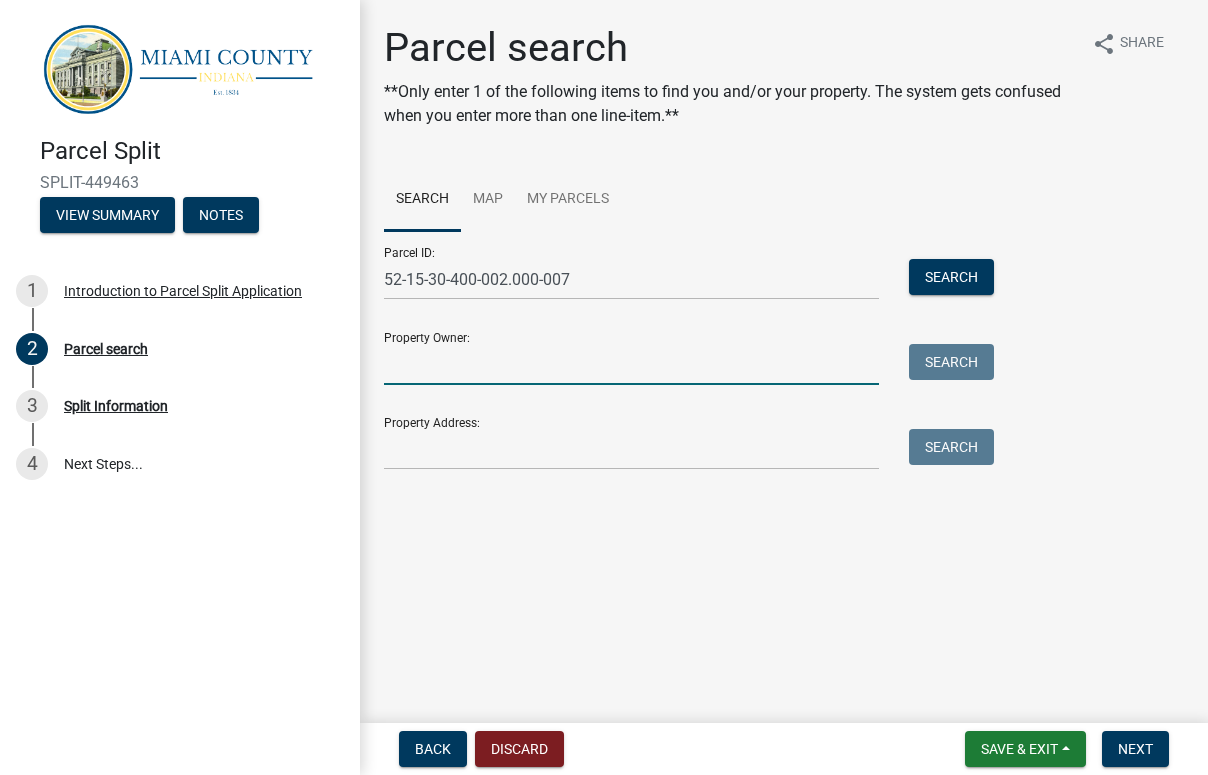 click on "Property Owner:" at bounding box center [631, 364] 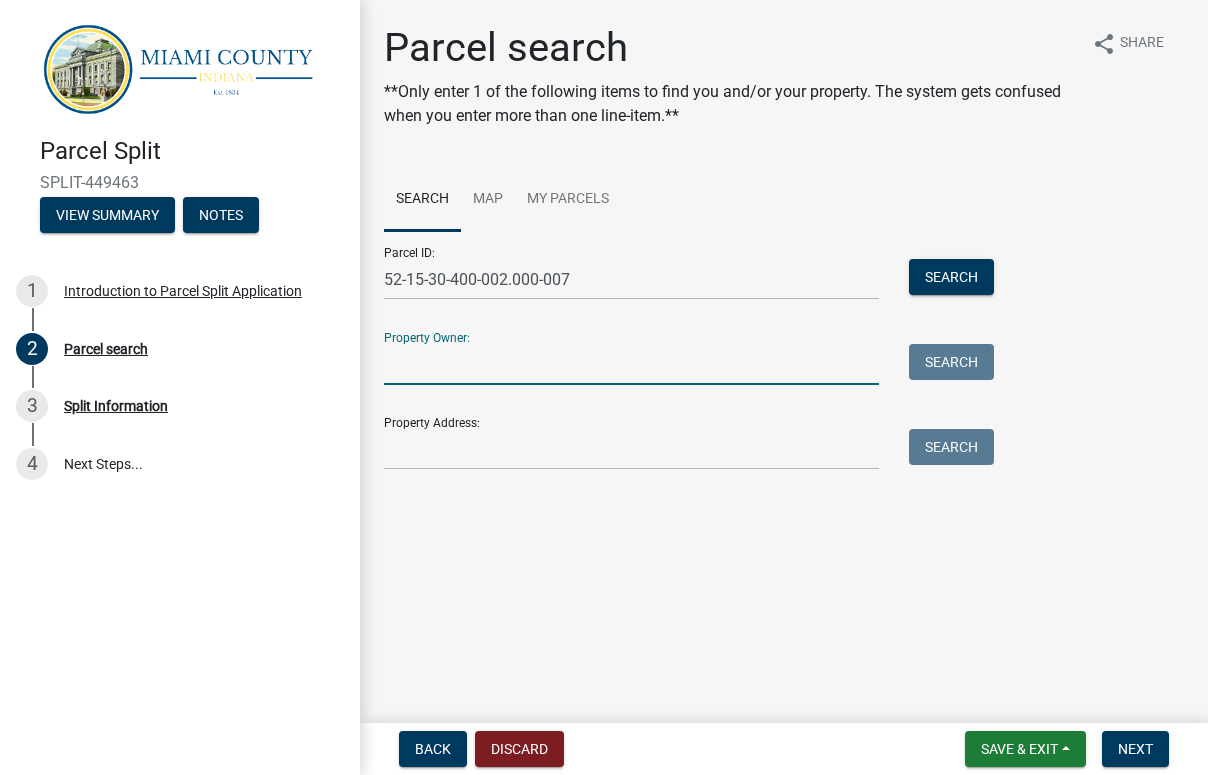 paste on "[PERSON_NAME] M Trust Agreement" 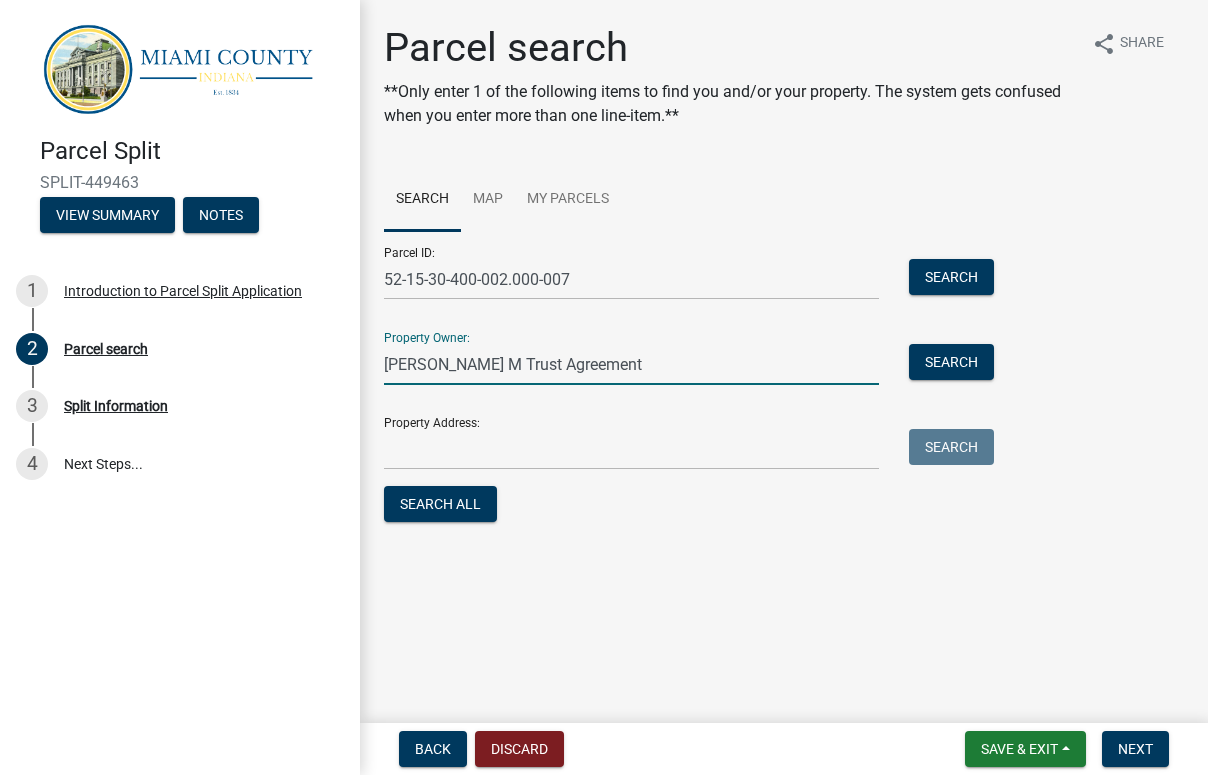 click on "[PERSON_NAME] M Trust Agreement" at bounding box center (631, 364) 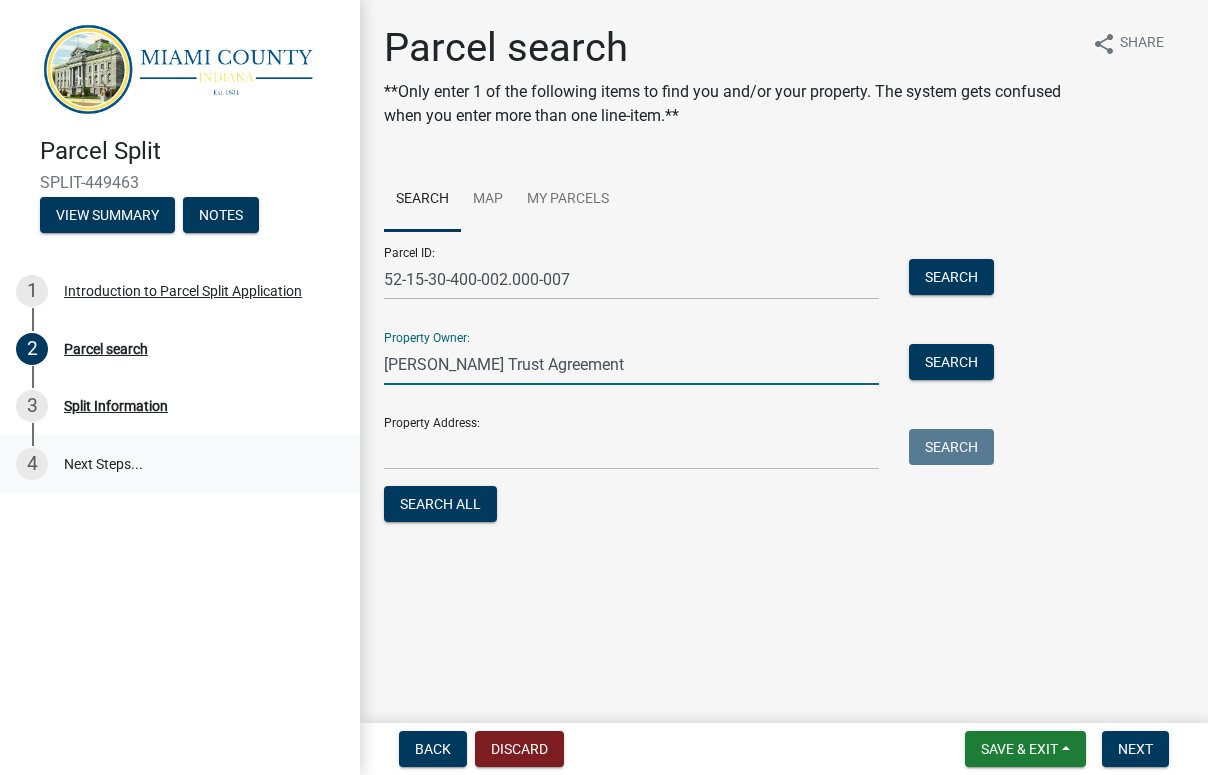 type on "[PERSON_NAME] Trust Agreement" 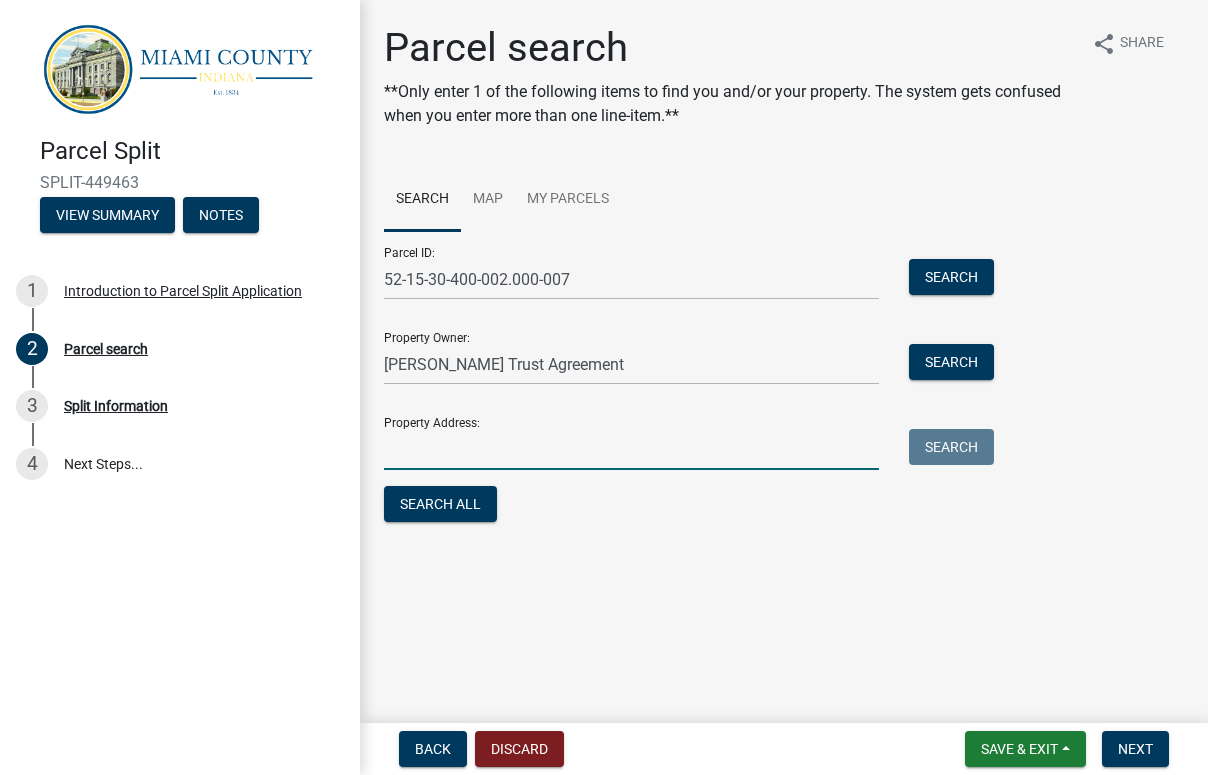 click on "Property Address:" at bounding box center (631, 449) 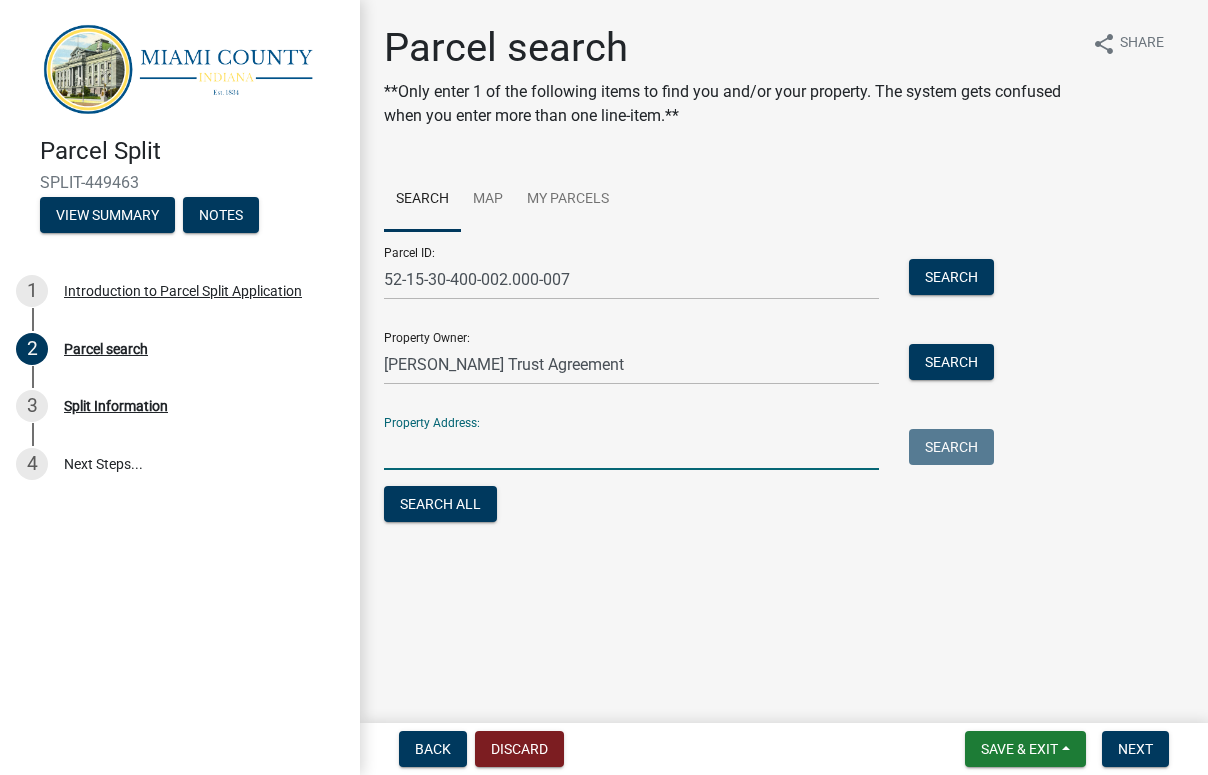 paste on "[STREET_ADDRESS]" 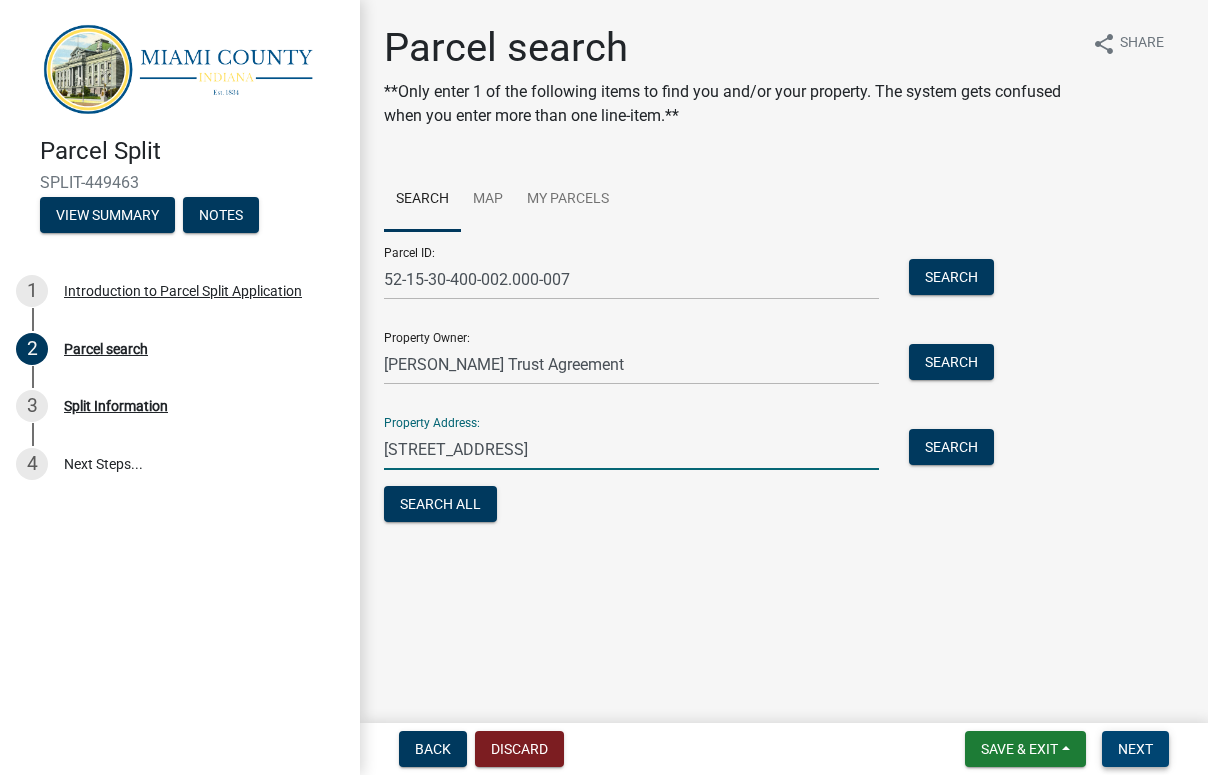 type on "[STREET_ADDRESS]" 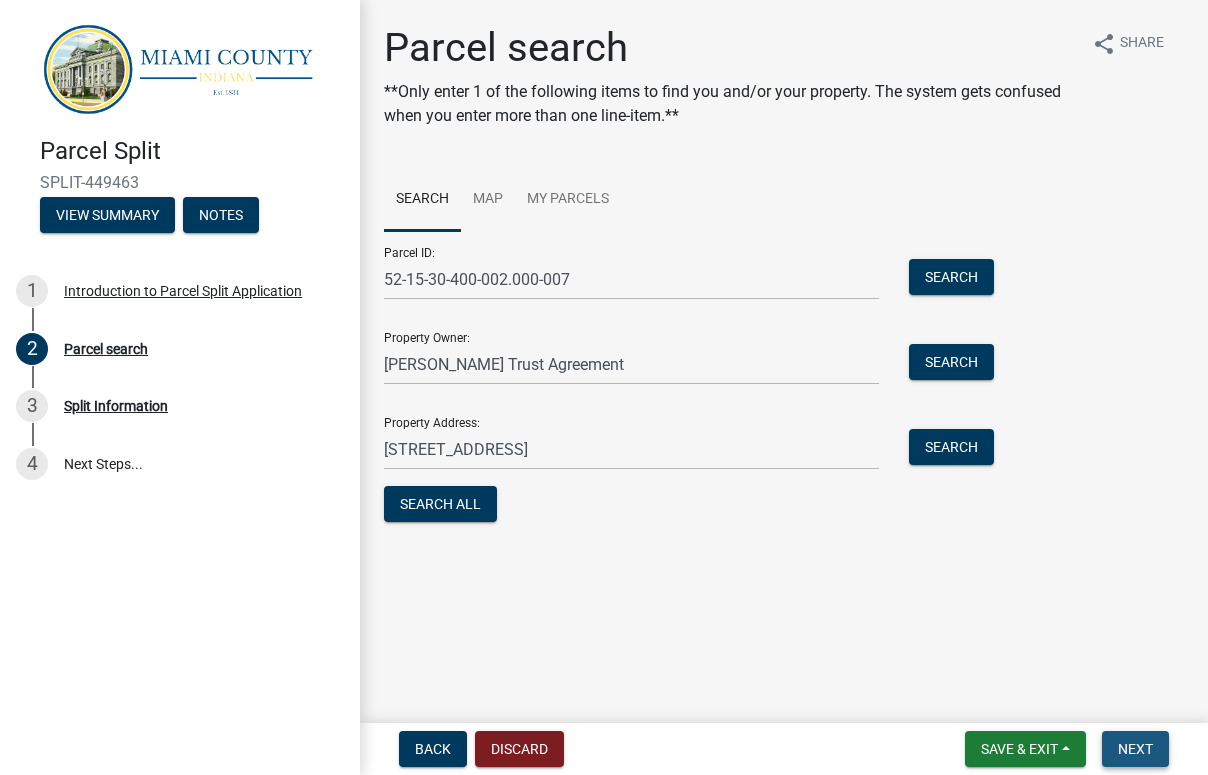 click on "Next" at bounding box center [1135, 749] 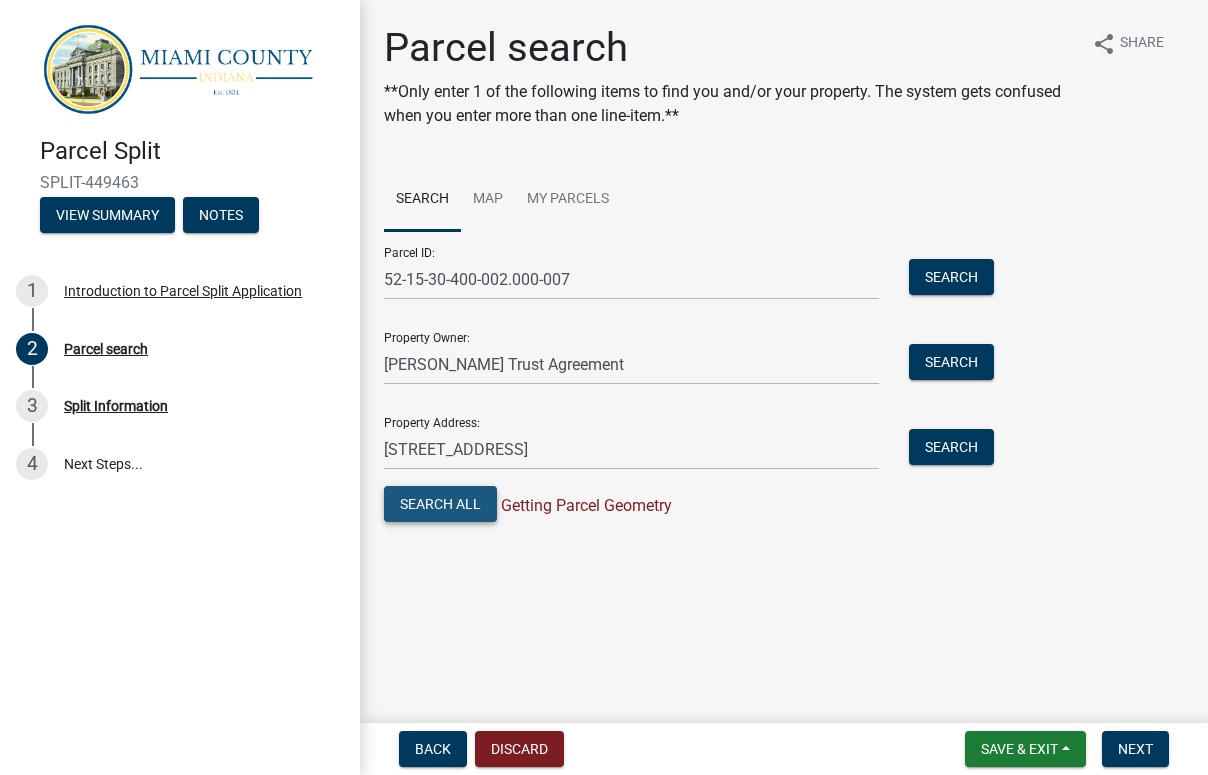 click on "Search All" at bounding box center [440, 504] 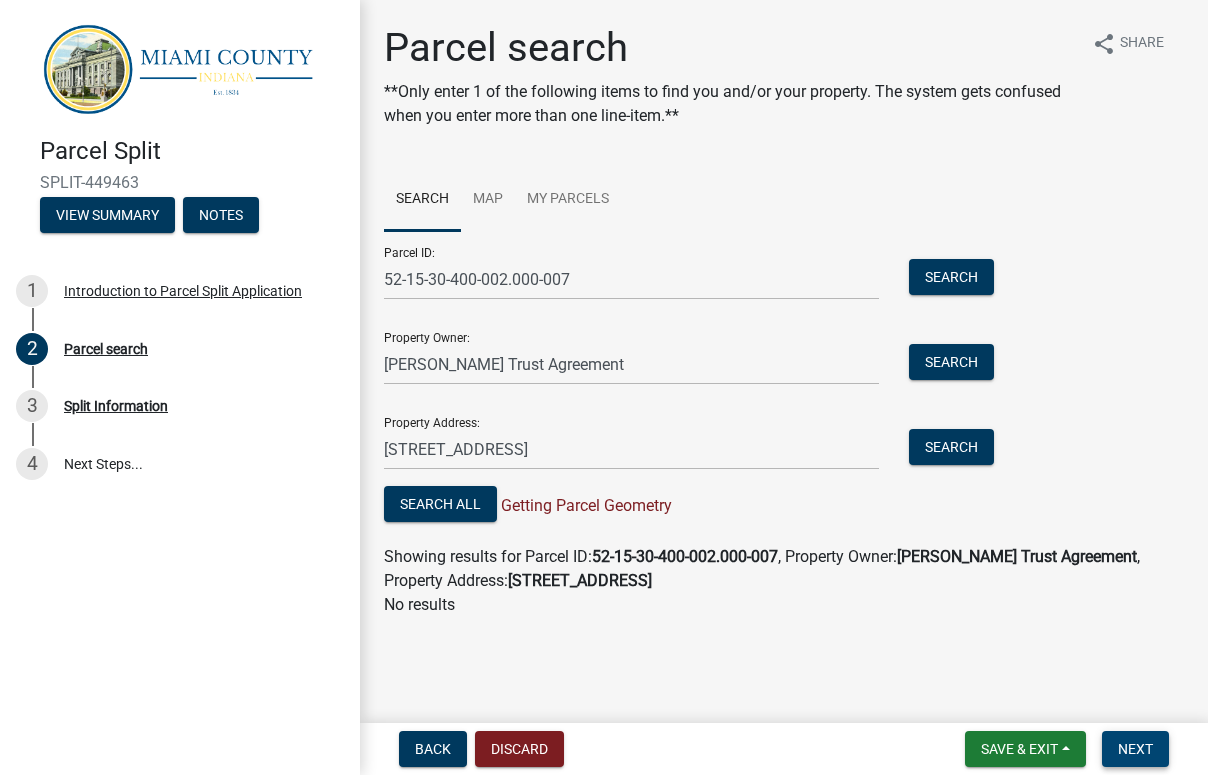 click on "Next" at bounding box center [1135, 749] 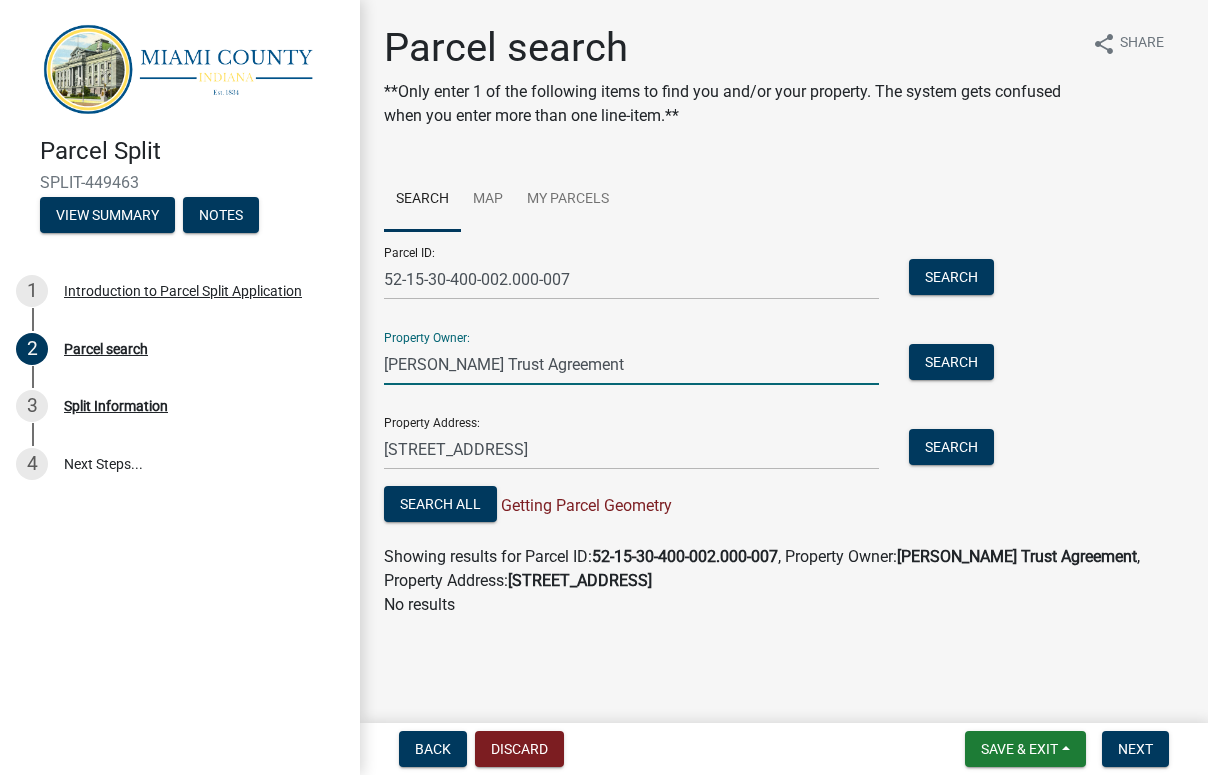 drag, startPoint x: 631, startPoint y: 363, endPoint x: 260, endPoint y: 336, distance: 371.98117 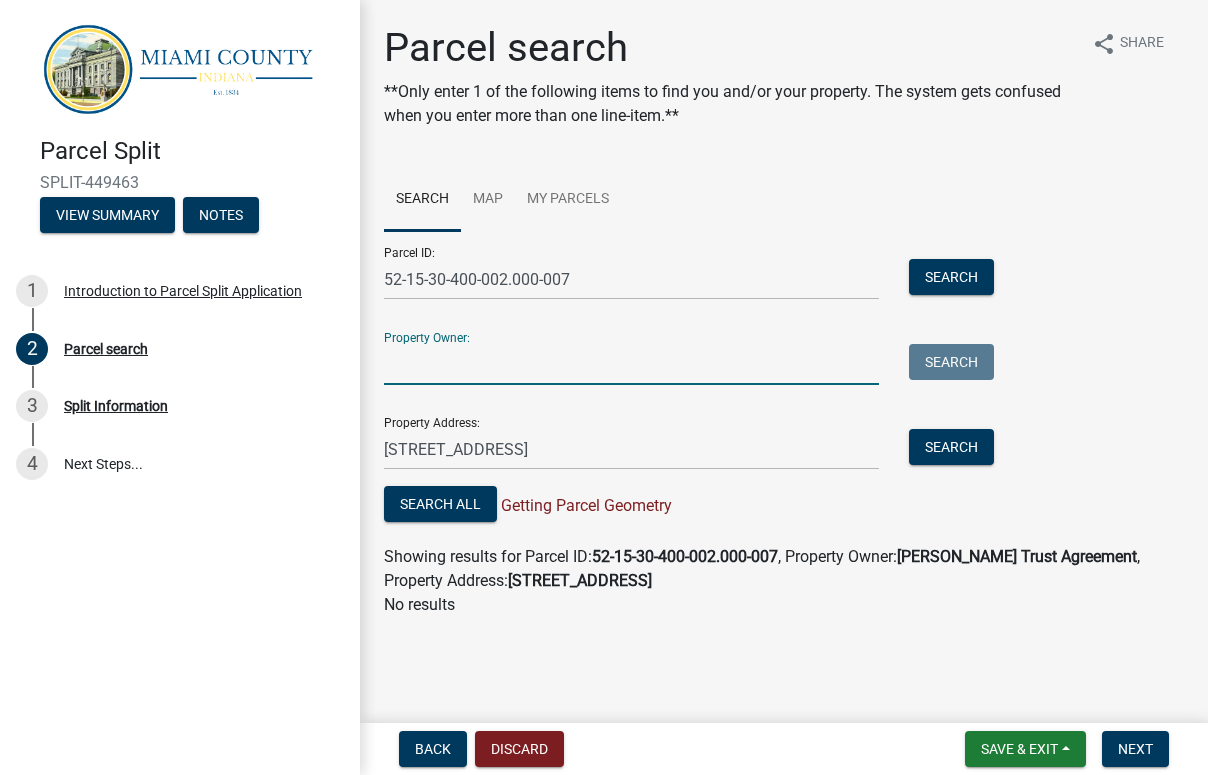 type 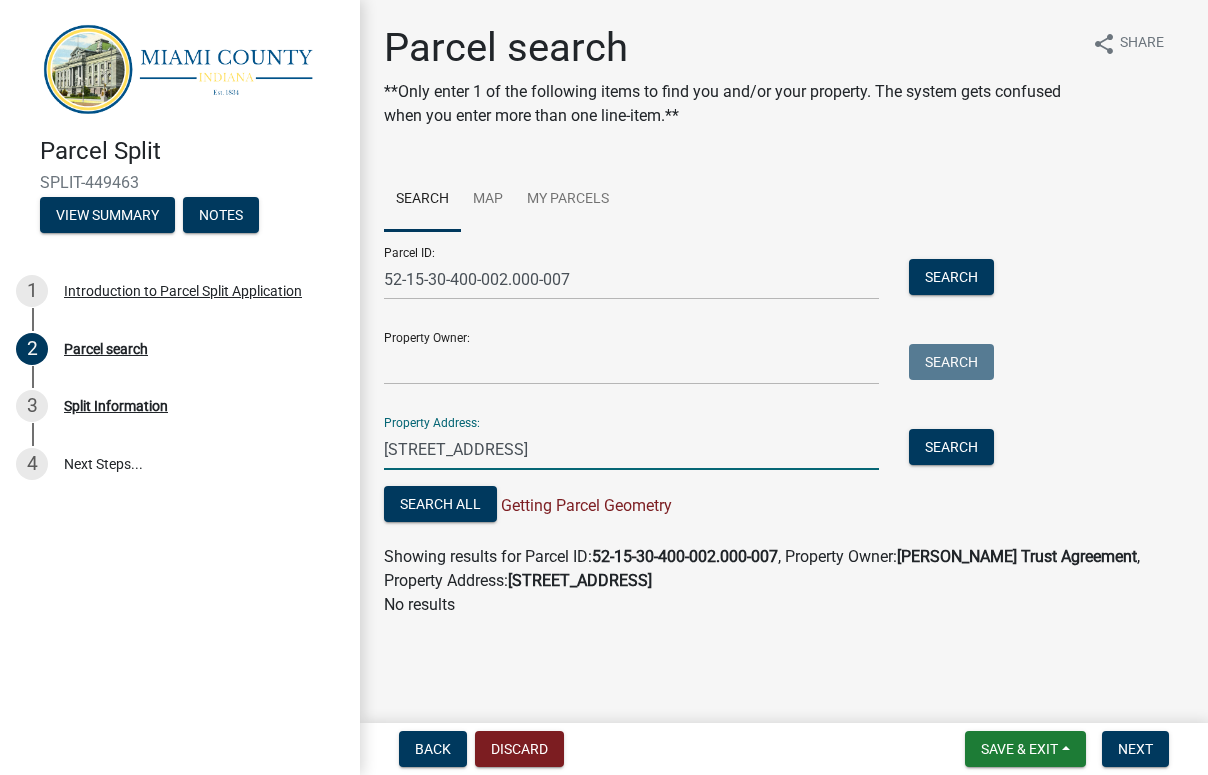 drag, startPoint x: 722, startPoint y: 463, endPoint x: 312, endPoint y: 447, distance: 410.31207 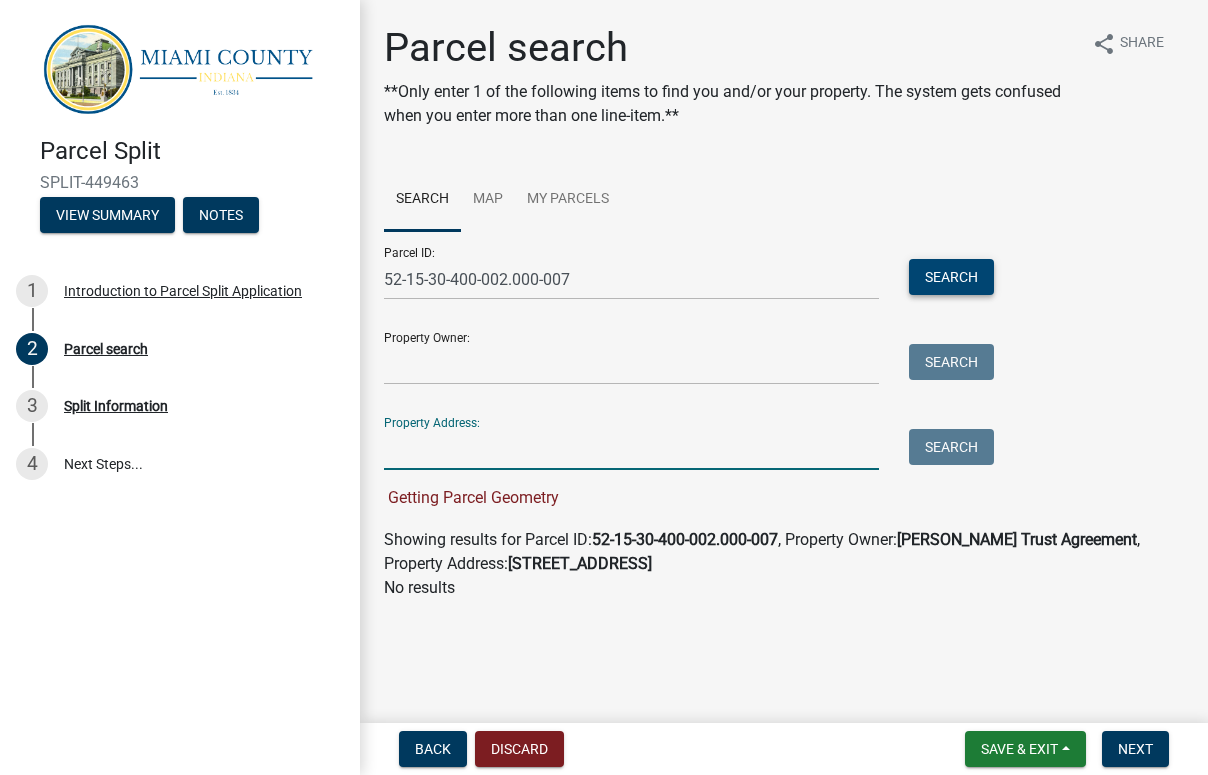 type 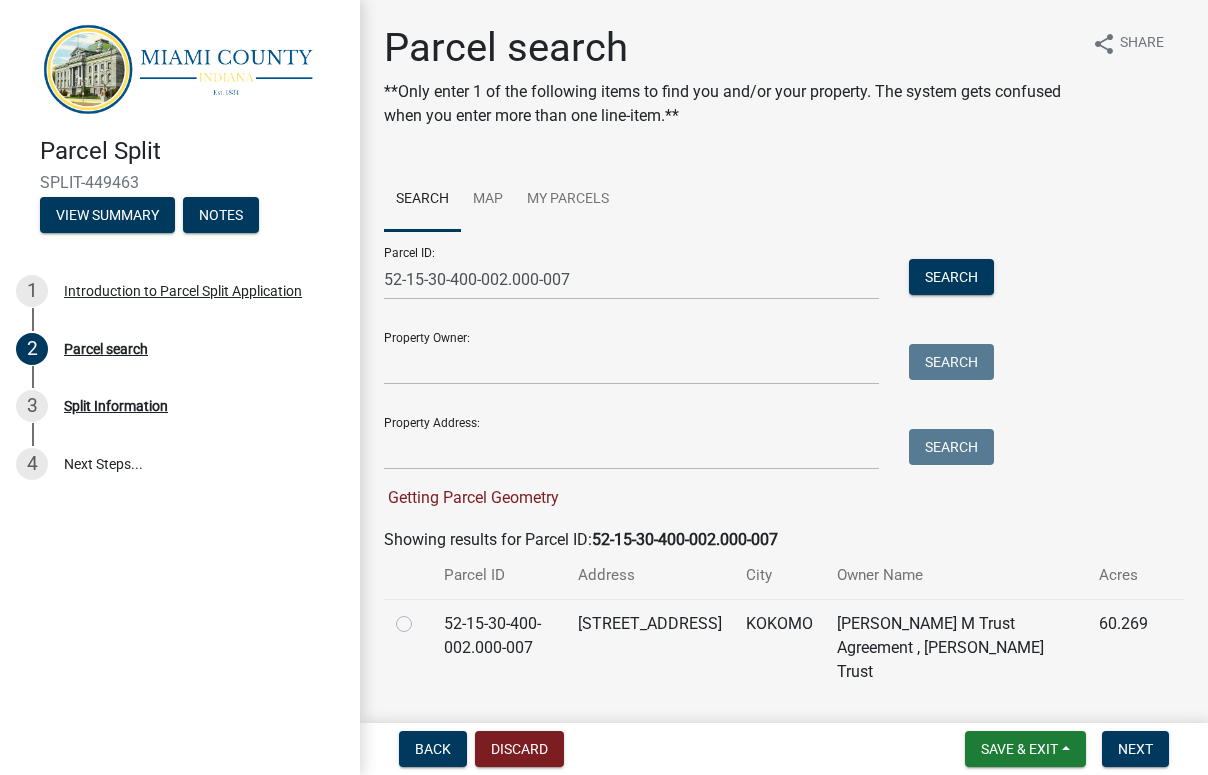 click 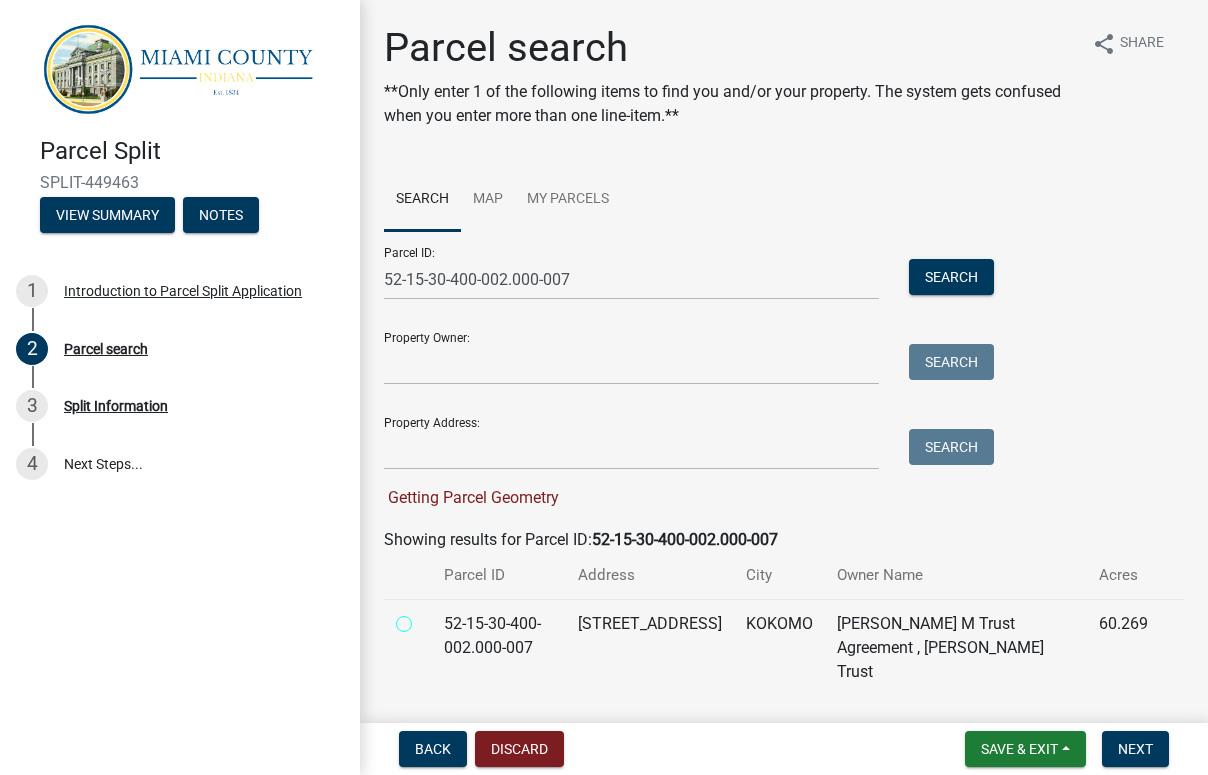 click at bounding box center (426, 618) 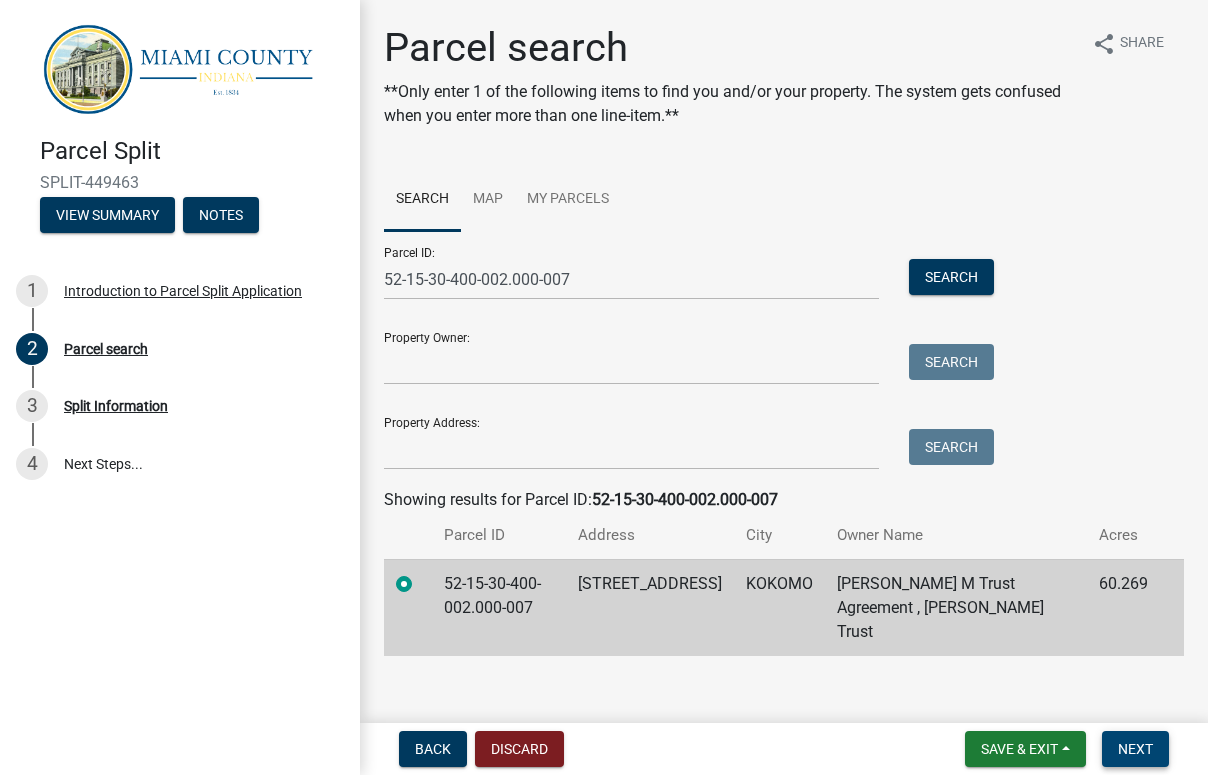 click on "Next" at bounding box center (1135, 749) 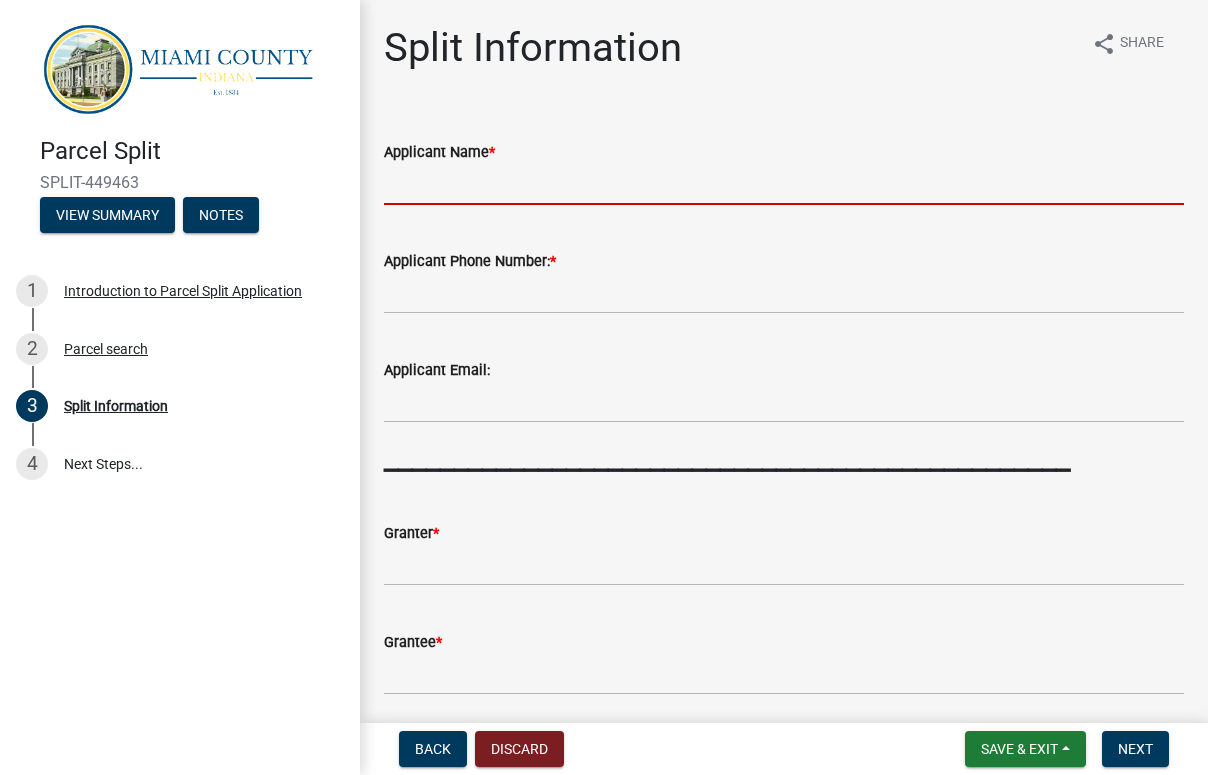 click on "Applicant Name  *" at bounding box center (784, 184) 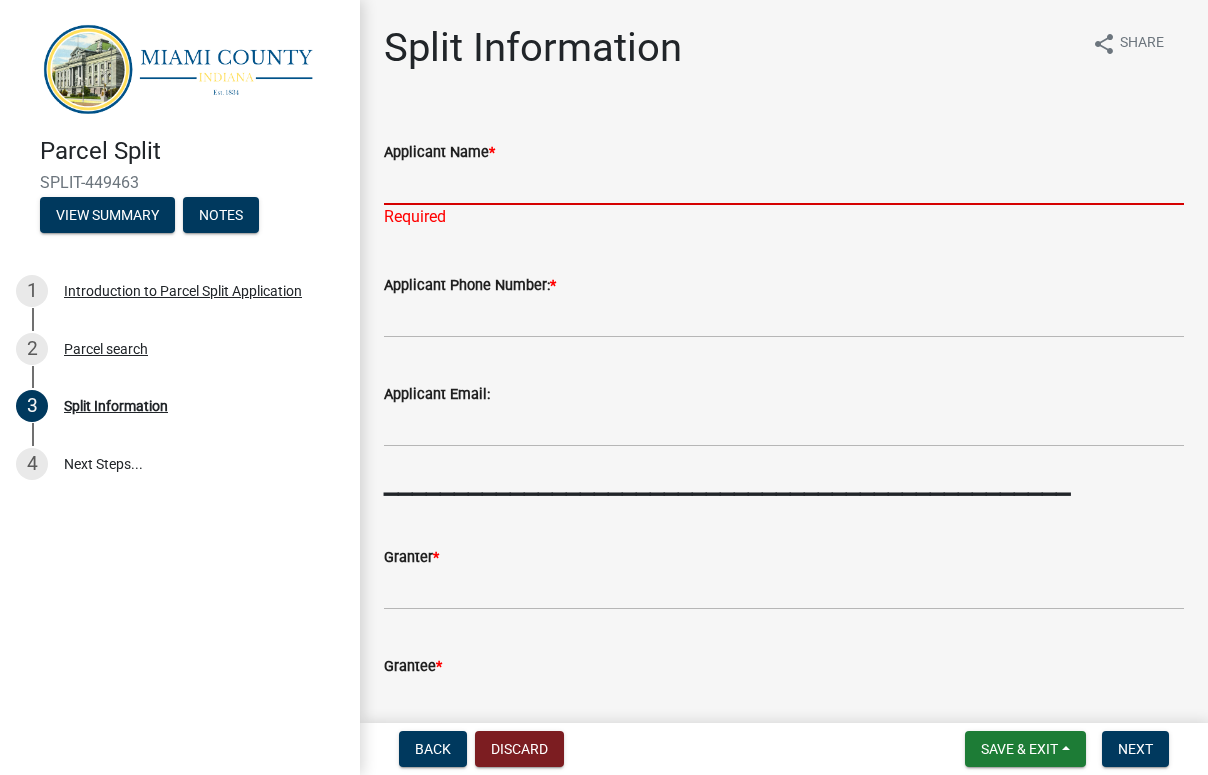 click on "Applicant Name  *" at bounding box center (784, 184) 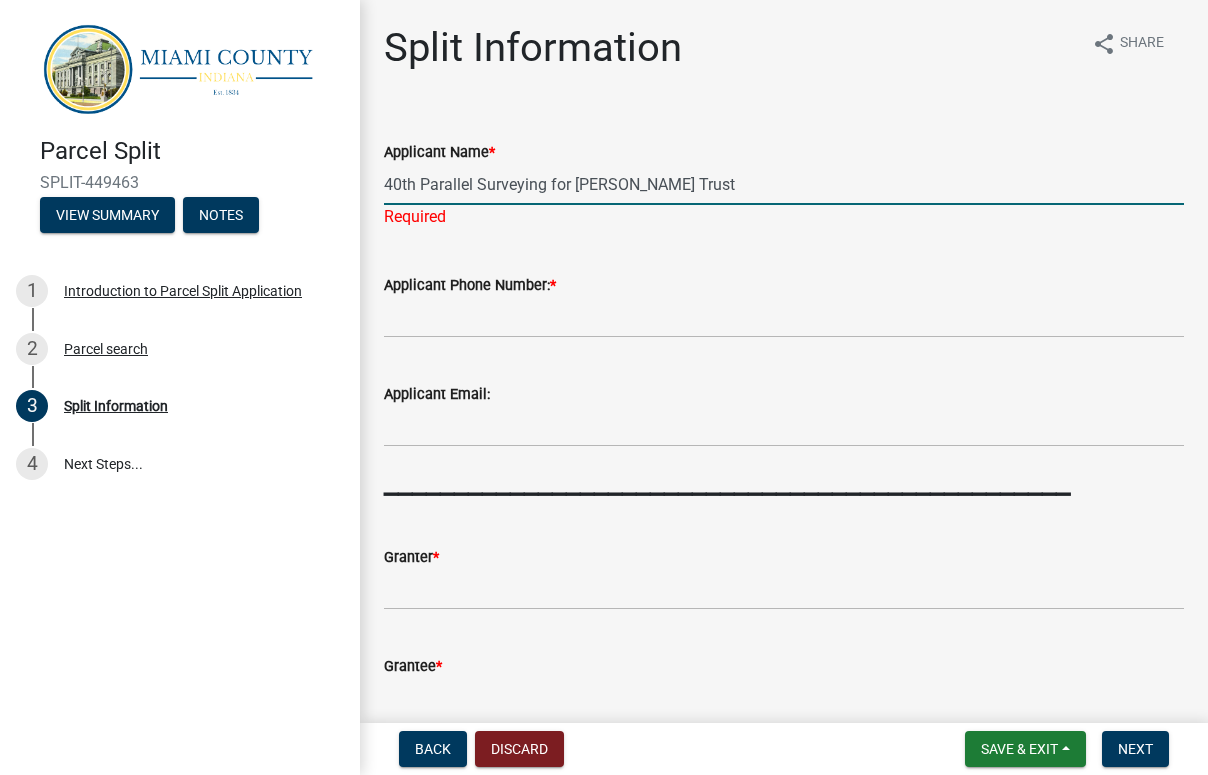 type on "40th Parallel Surveying for [PERSON_NAME] Trust" 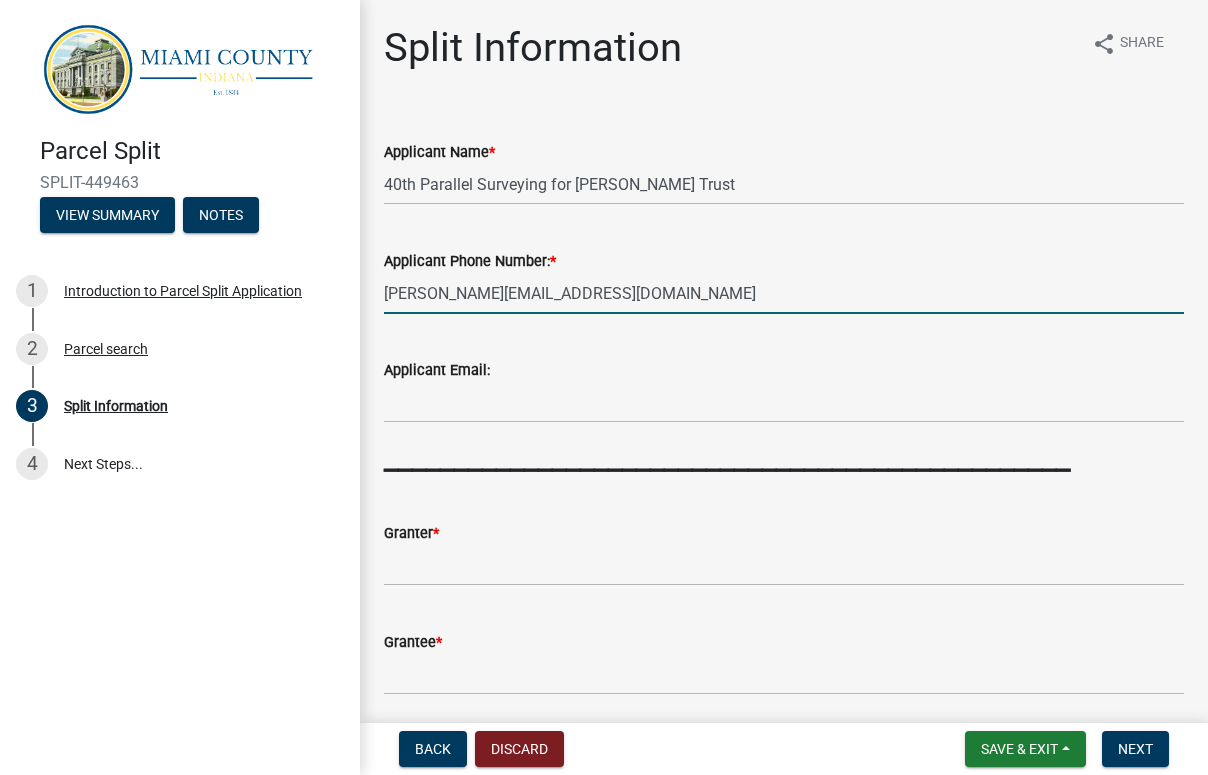 type on "[PERSON_NAME][EMAIL_ADDRESS][DOMAIN_NAME]" 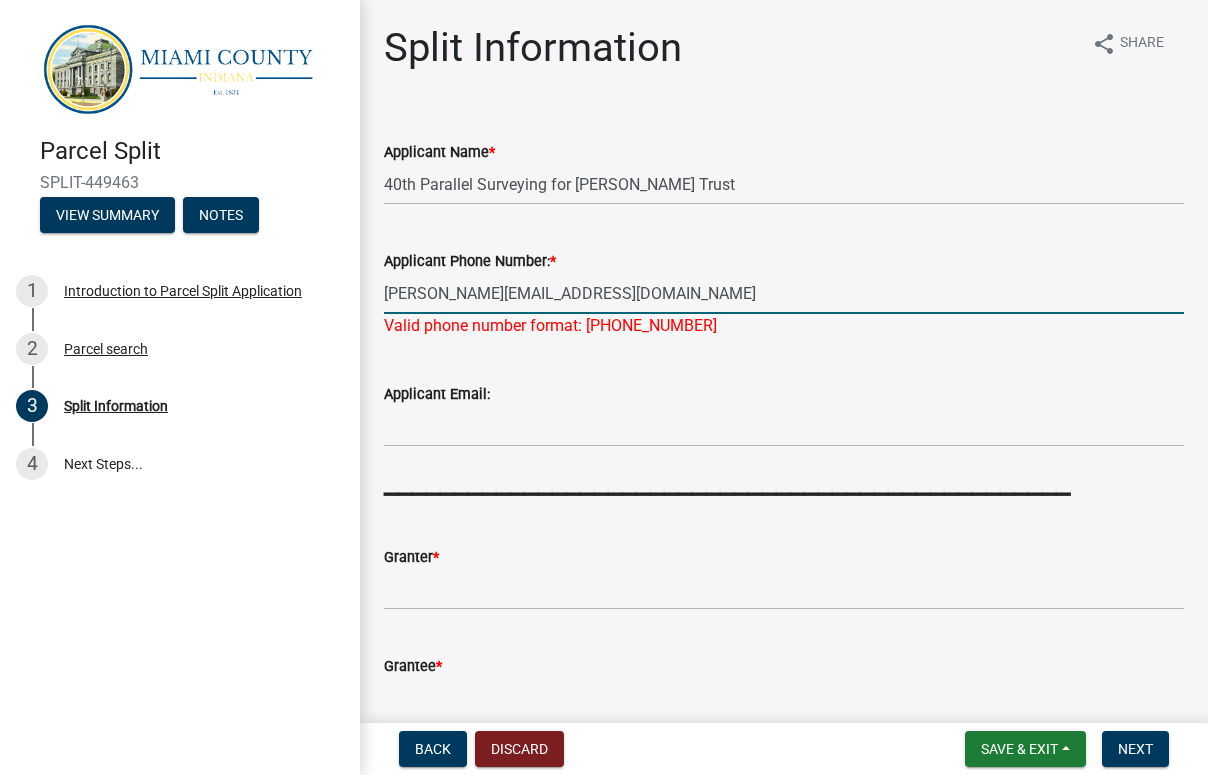 drag, startPoint x: 647, startPoint y: 300, endPoint x: 252, endPoint y: 286, distance: 395.24802 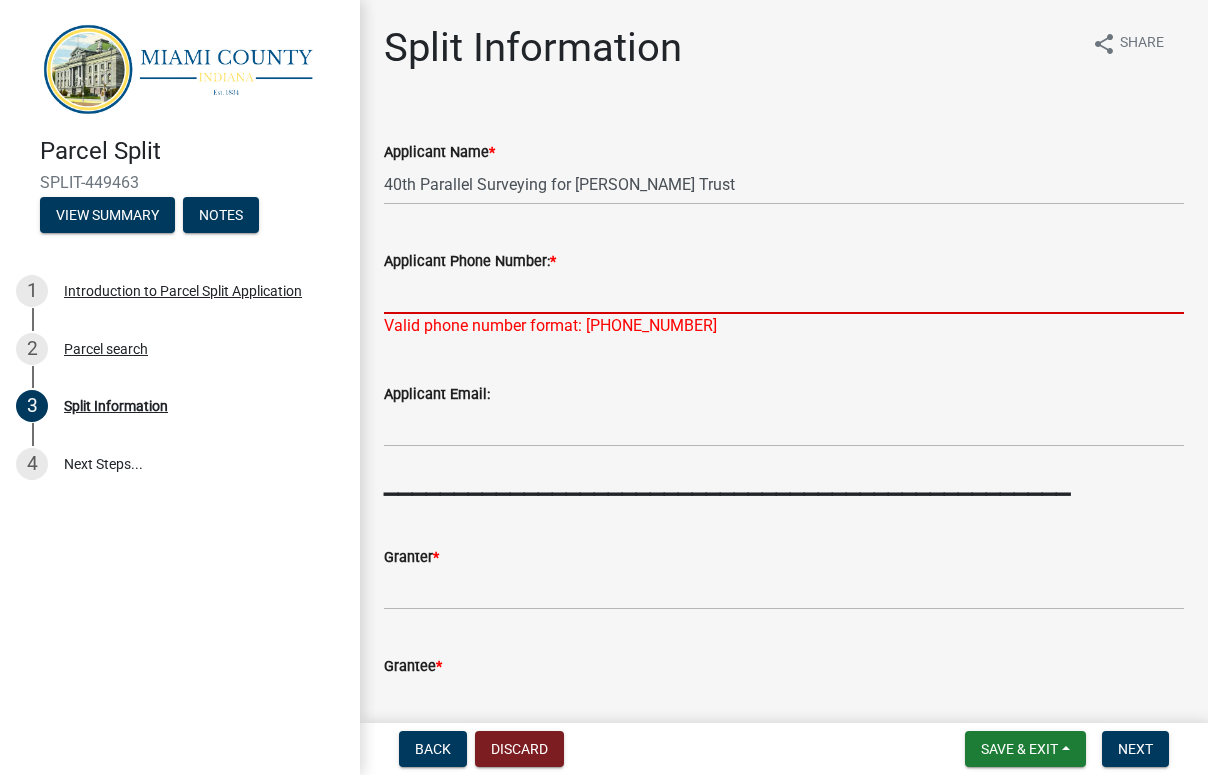 type 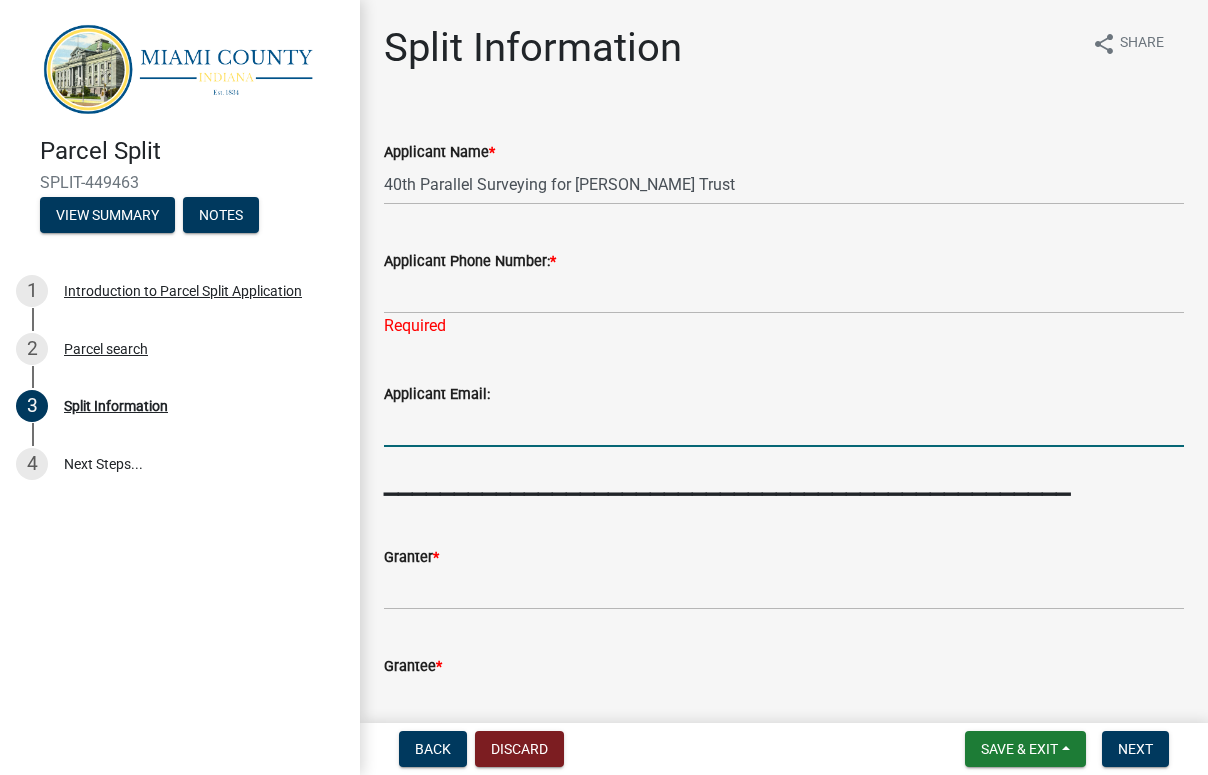 click on "Applicant Email:" at bounding box center [784, 426] 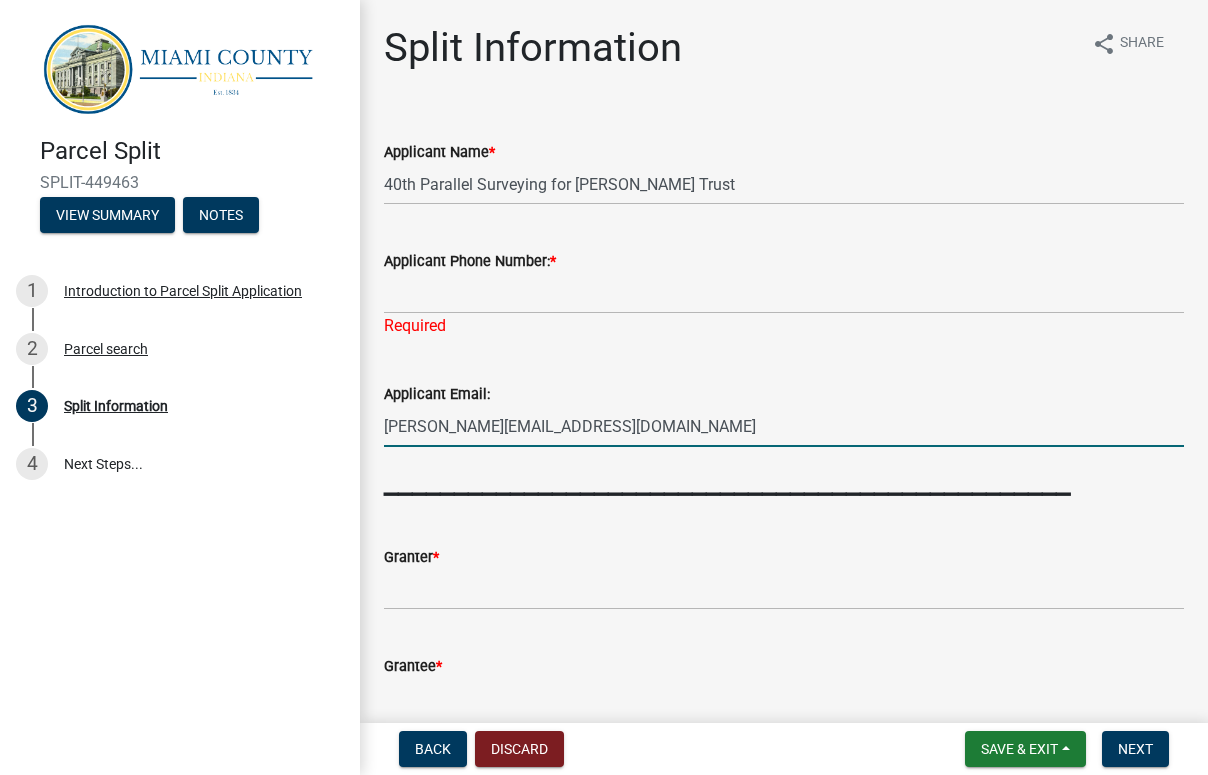type on "[PERSON_NAME][EMAIL_ADDRESS][DOMAIN_NAME]" 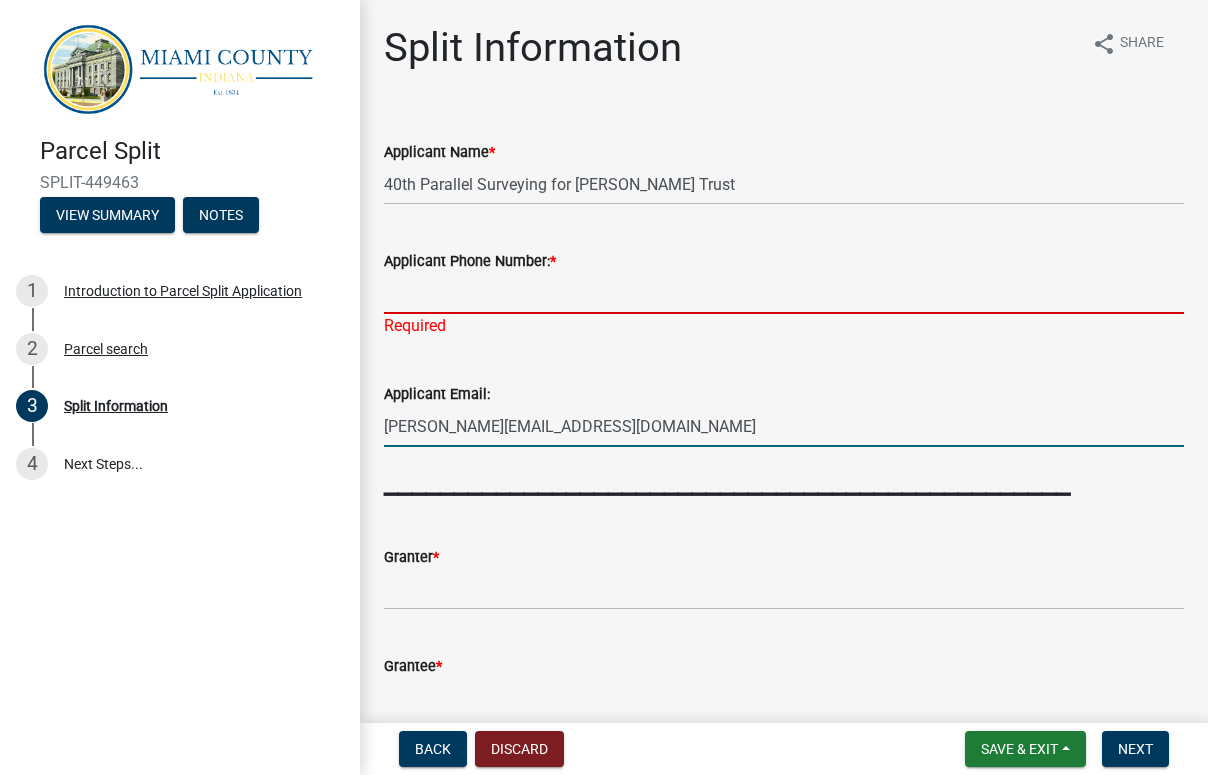 click on "Applicant Phone Number:  *" at bounding box center [784, 293] 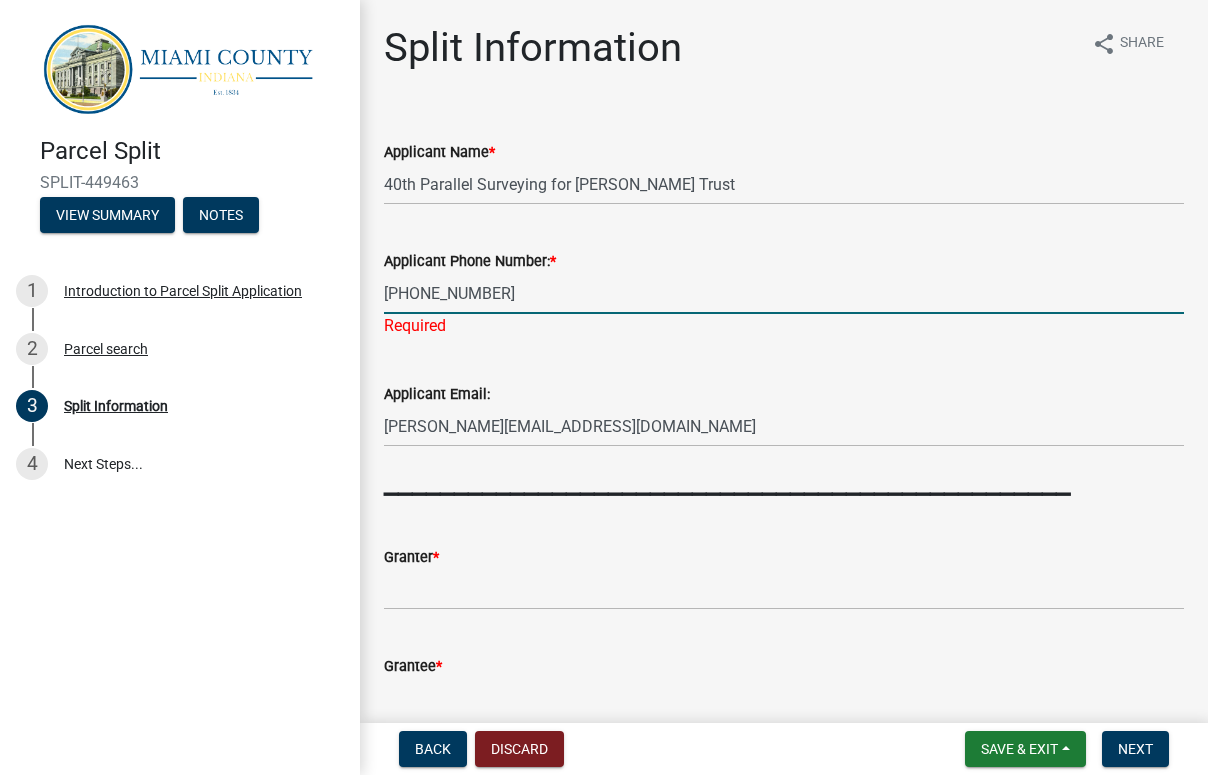 type on "[PHONE_NUMBER]" 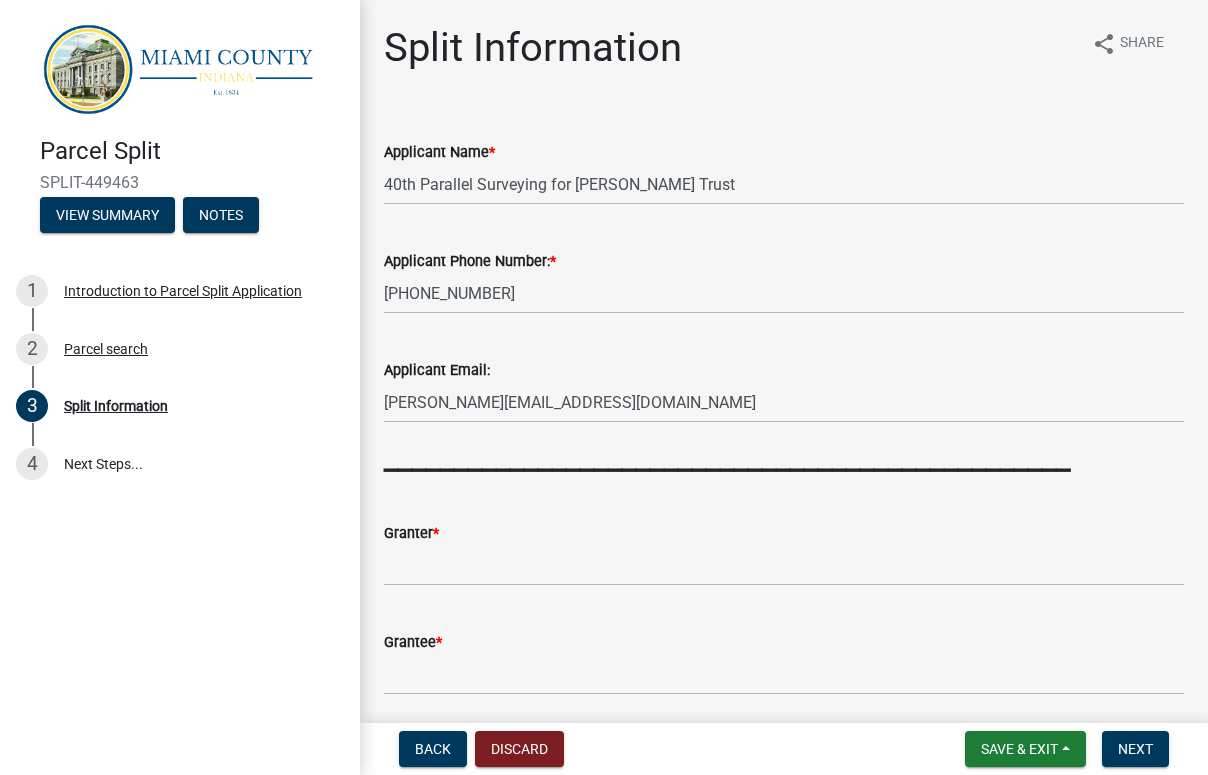 click on "_________________________________________________" 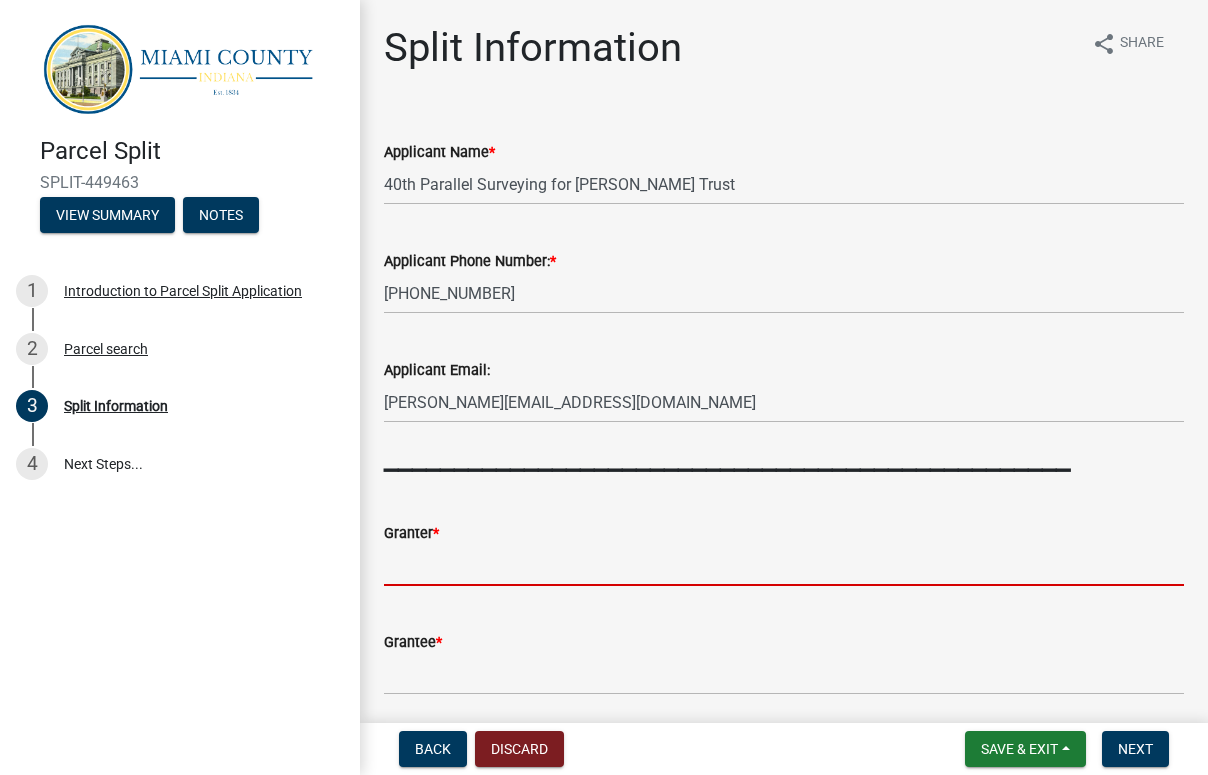 click on "Granter  *" at bounding box center (784, 565) 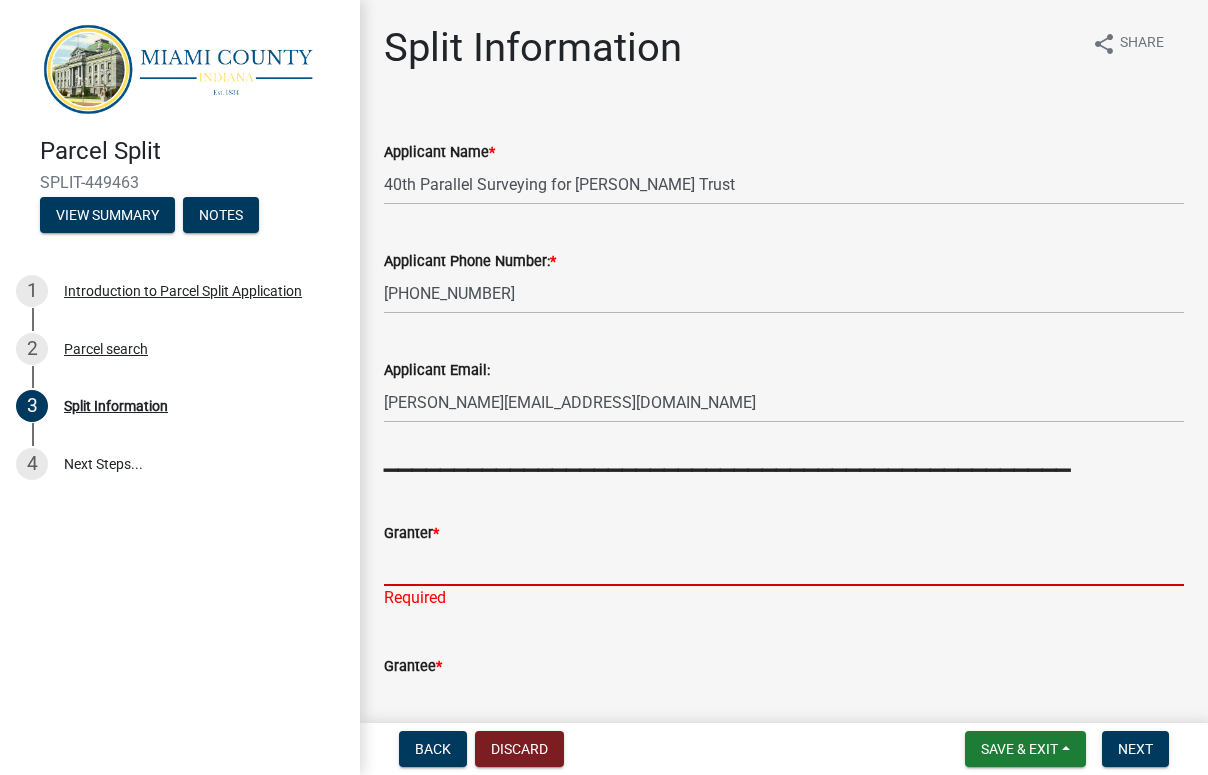 click on "Granter  *" at bounding box center (784, 565) 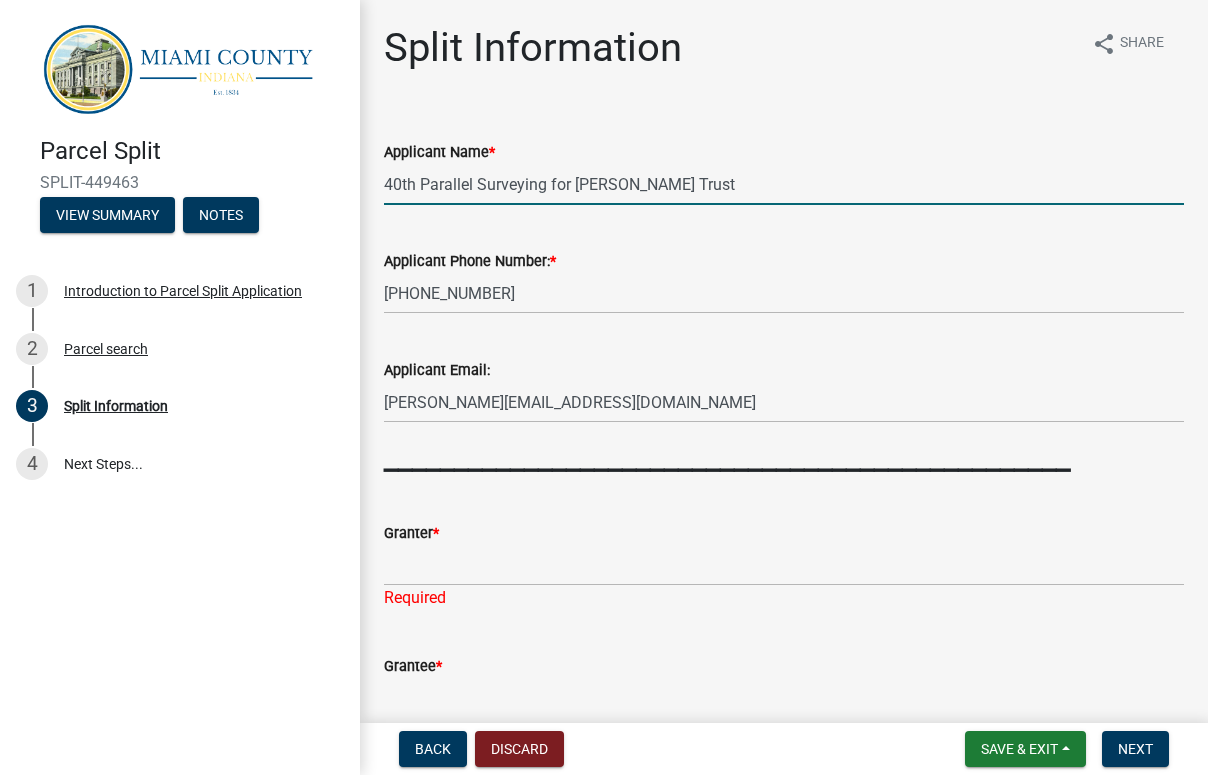 drag, startPoint x: 760, startPoint y: 185, endPoint x: 579, endPoint y: 185, distance: 181 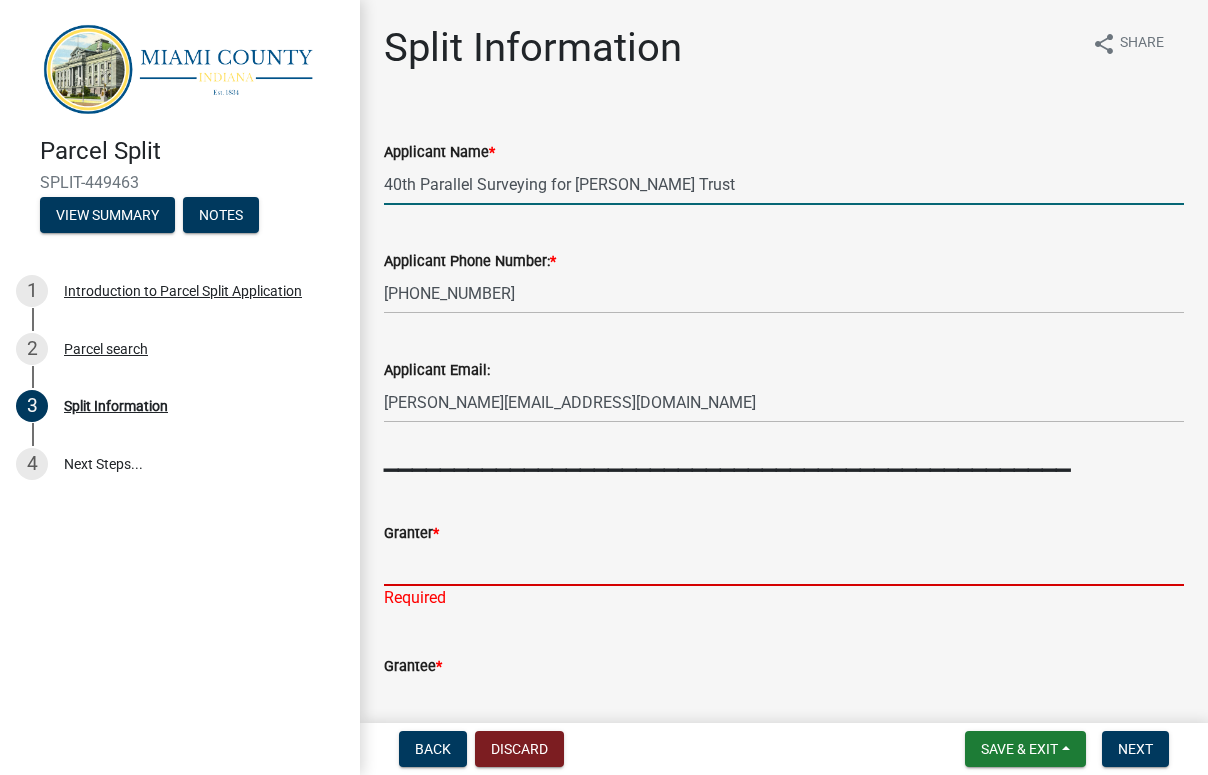 click on "Granter  *" at bounding box center [784, 565] 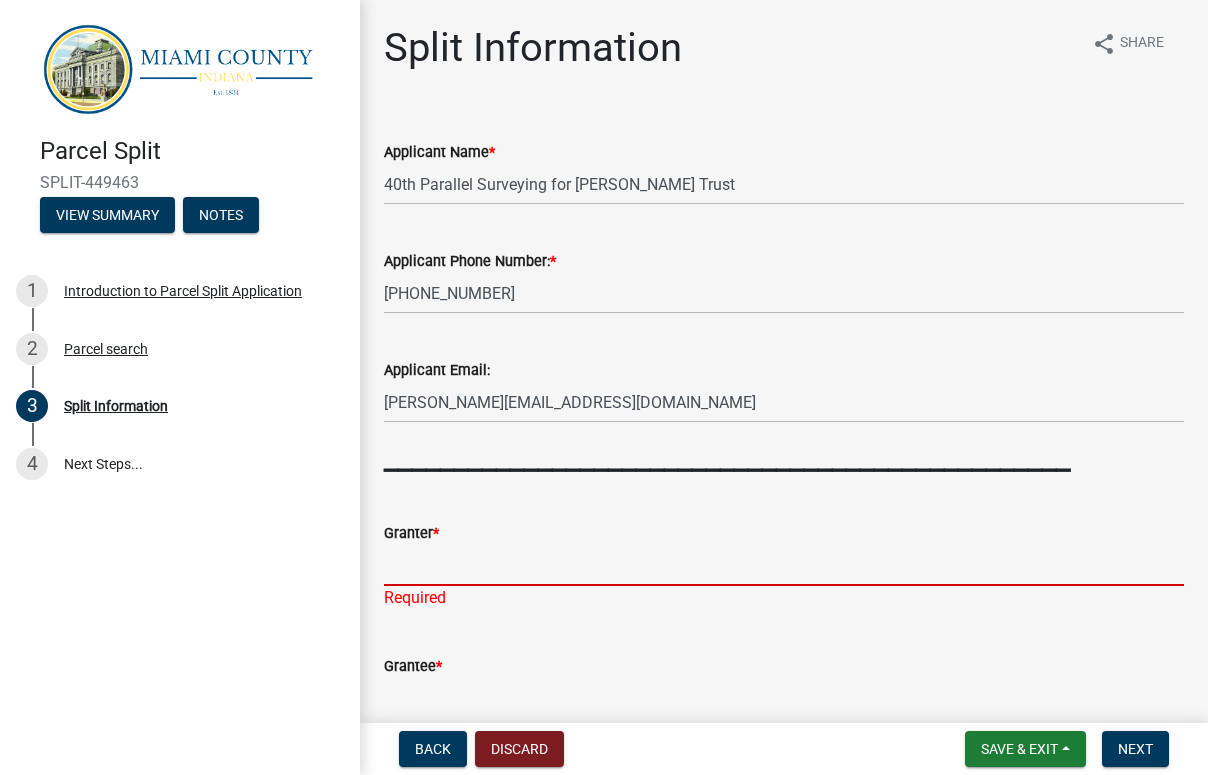 paste on "[PERSON_NAME] Trust" 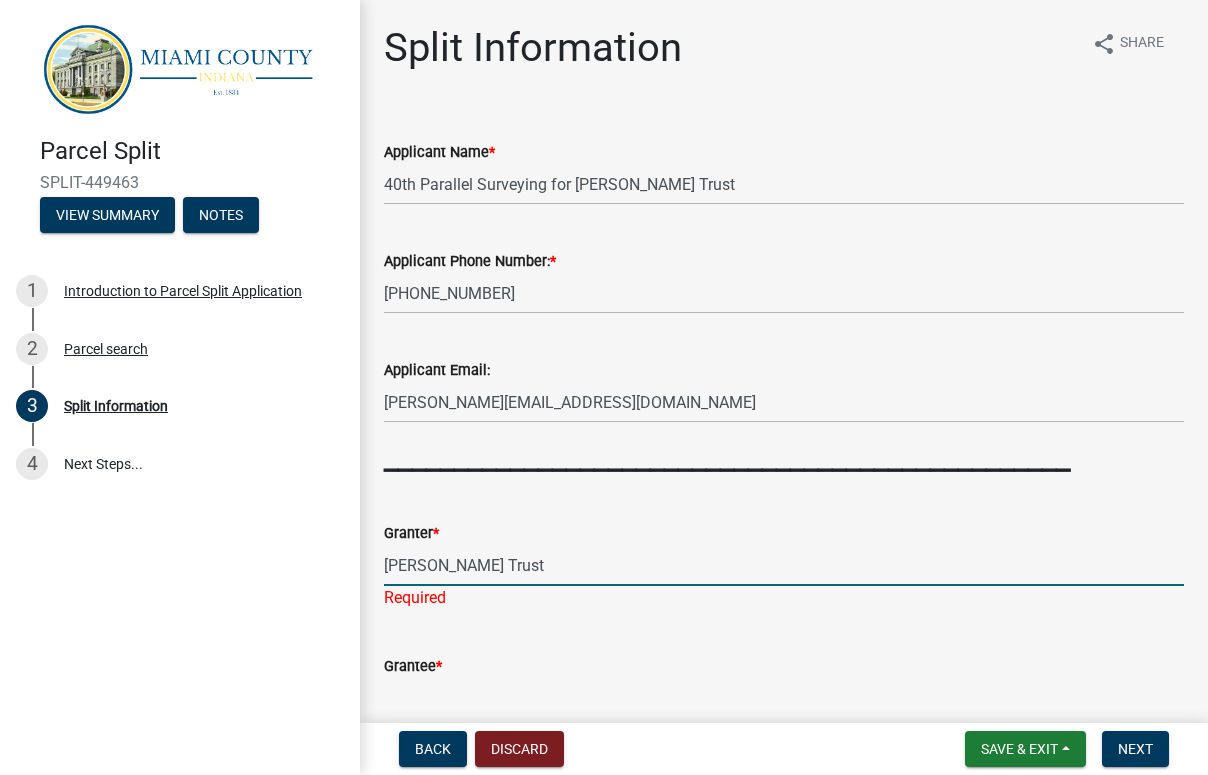 scroll, scrollTop: 456, scrollLeft: 0, axis: vertical 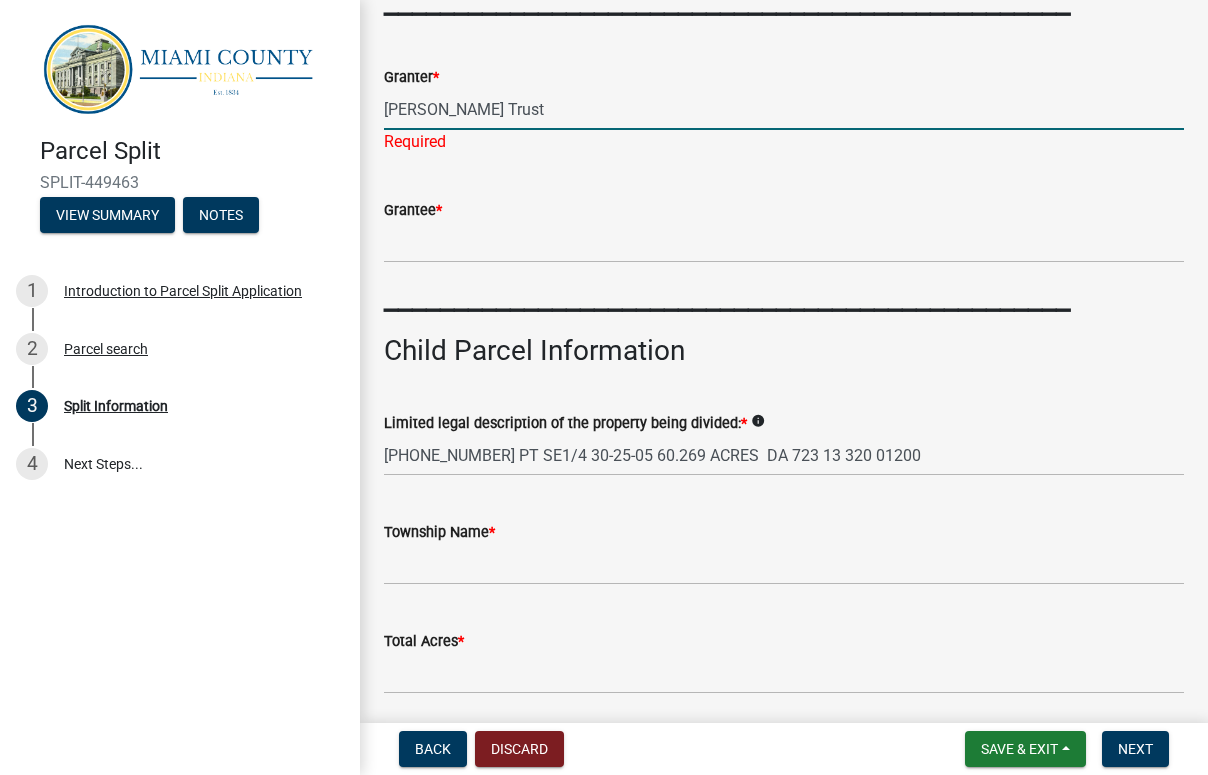 type on "[PERSON_NAME] Trust" 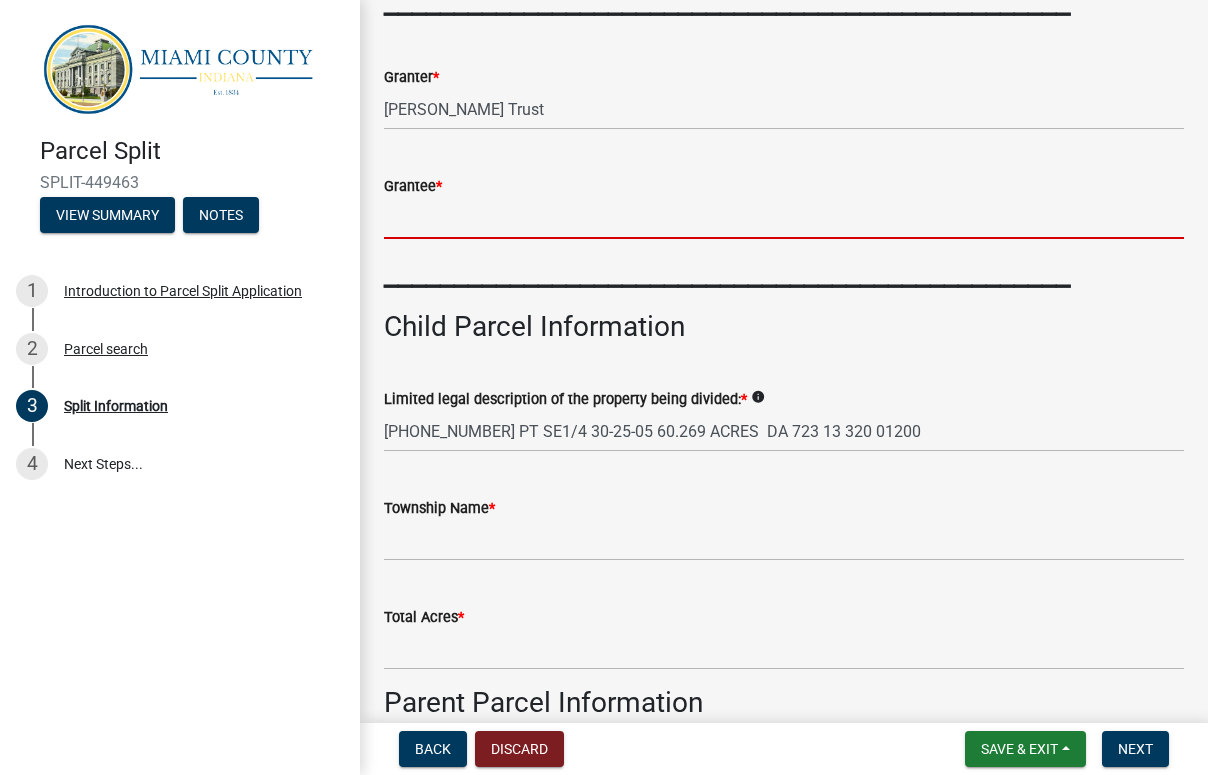 click on "Grantee  *" at bounding box center (784, 218) 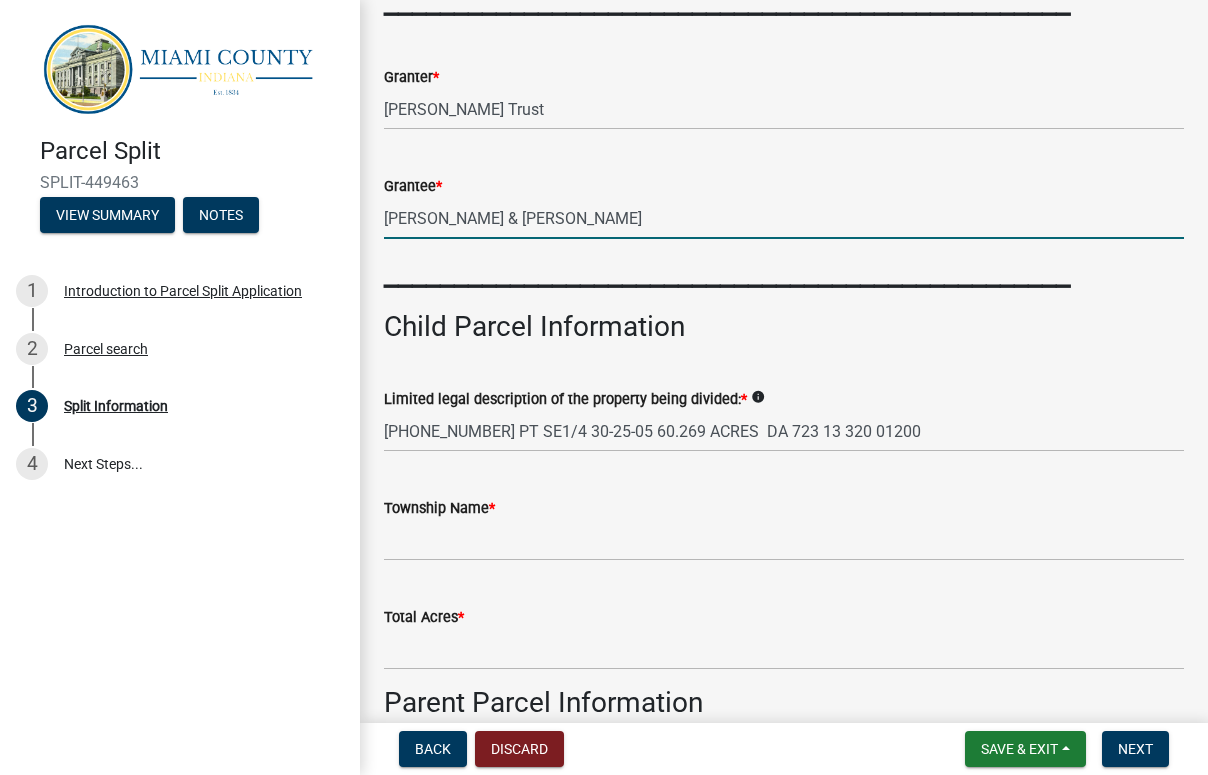 click on "[PERSON_NAME] & [PERSON_NAME]" at bounding box center [784, 218] 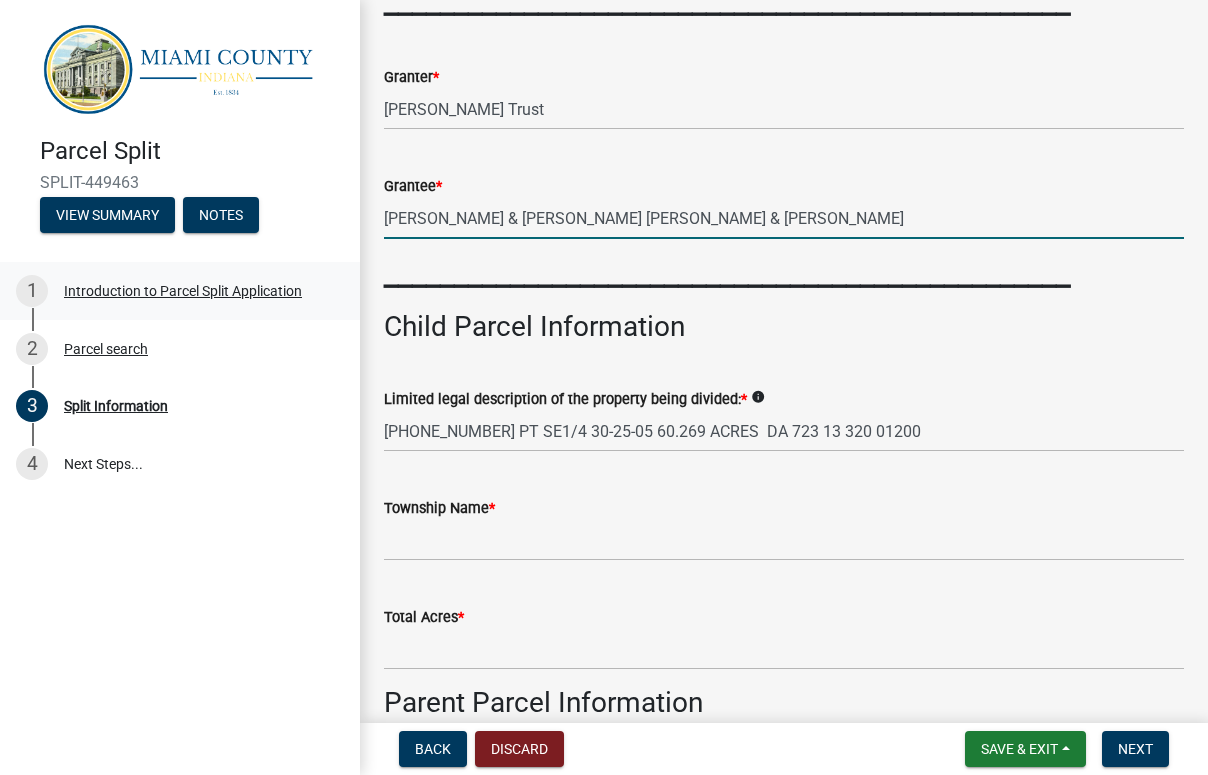 type on "[PERSON_NAME] & [PERSON_NAME] [PERSON_NAME] & [PERSON_NAME]" 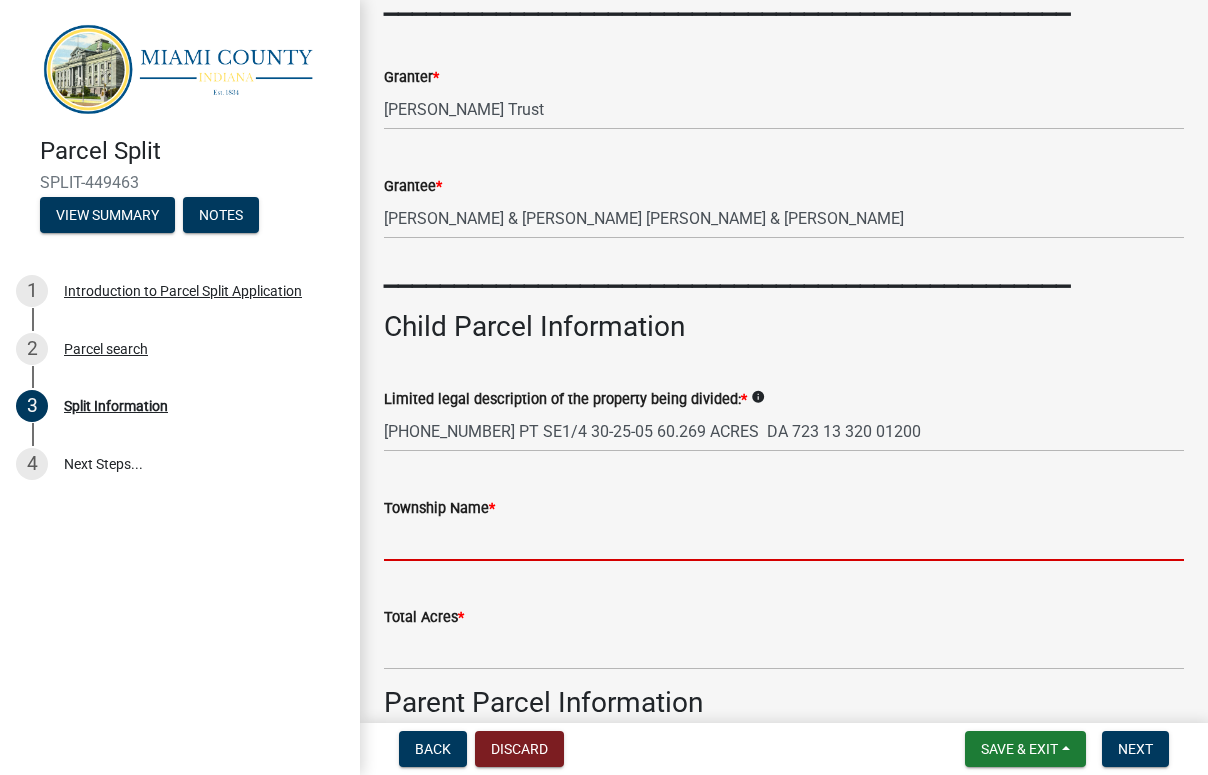 click on "Township Name  *" at bounding box center [784, 540] 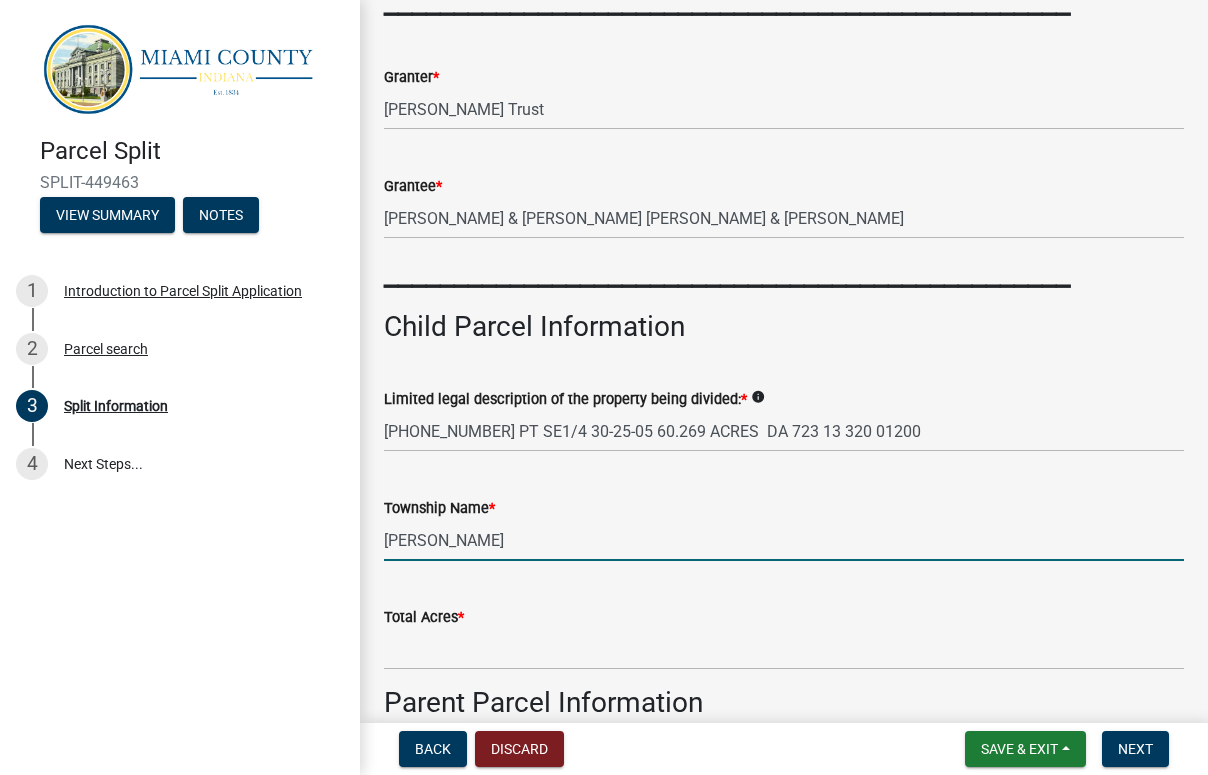 type on "[PERSON_NAME]" 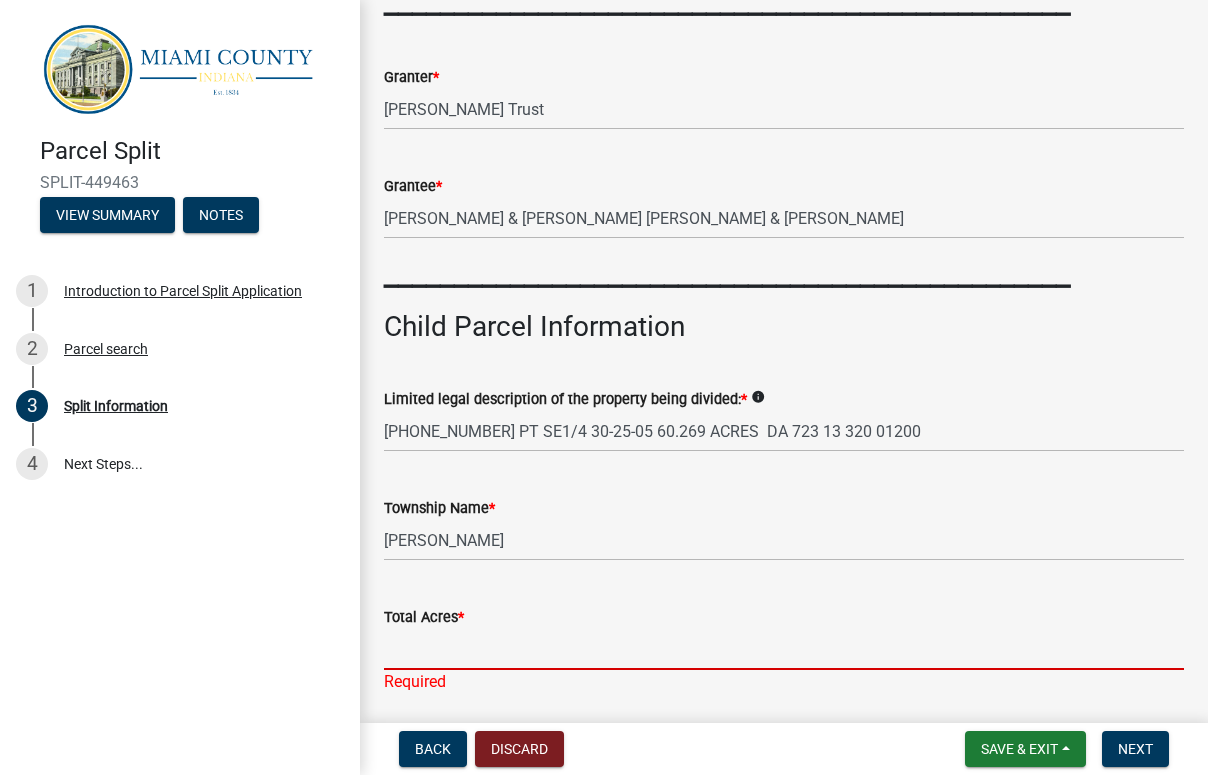 click on "Total Acres  *" at bounding box center [784, 649] 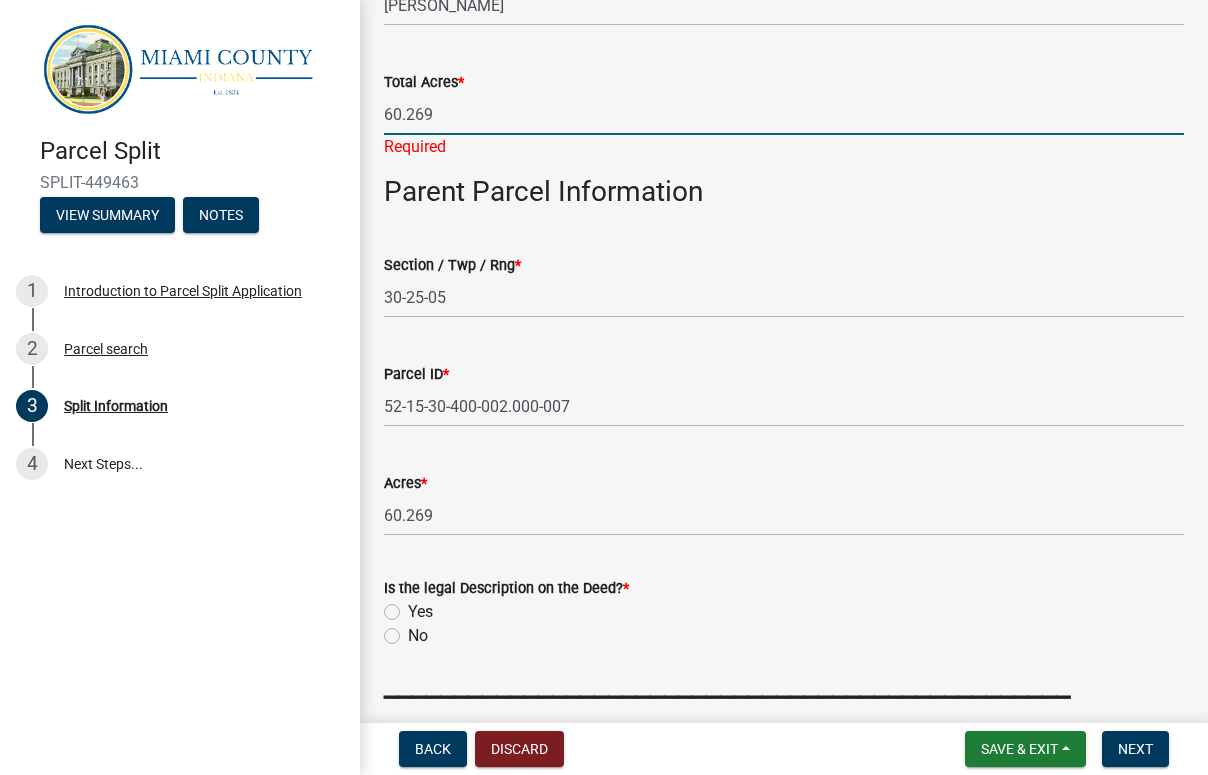 scroll, scrollTop: 1026, scrollLeft: 0, axis: vertical 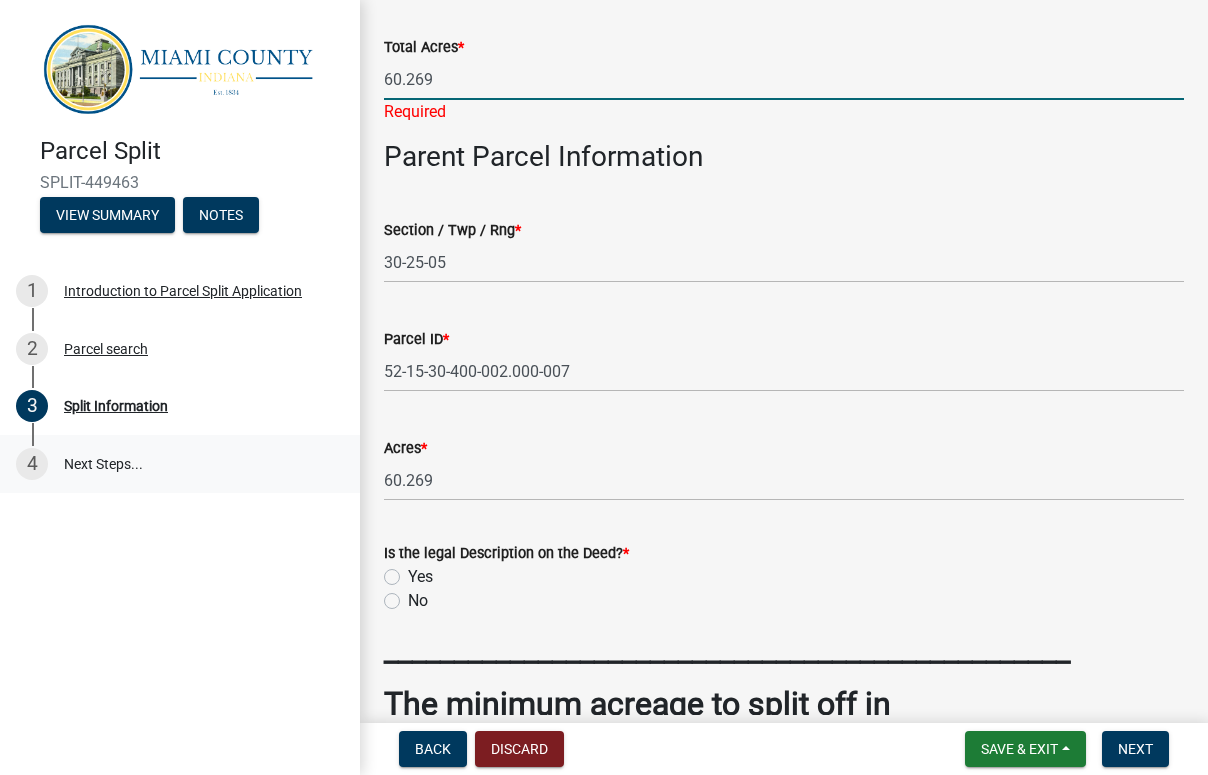 type on "60.269" 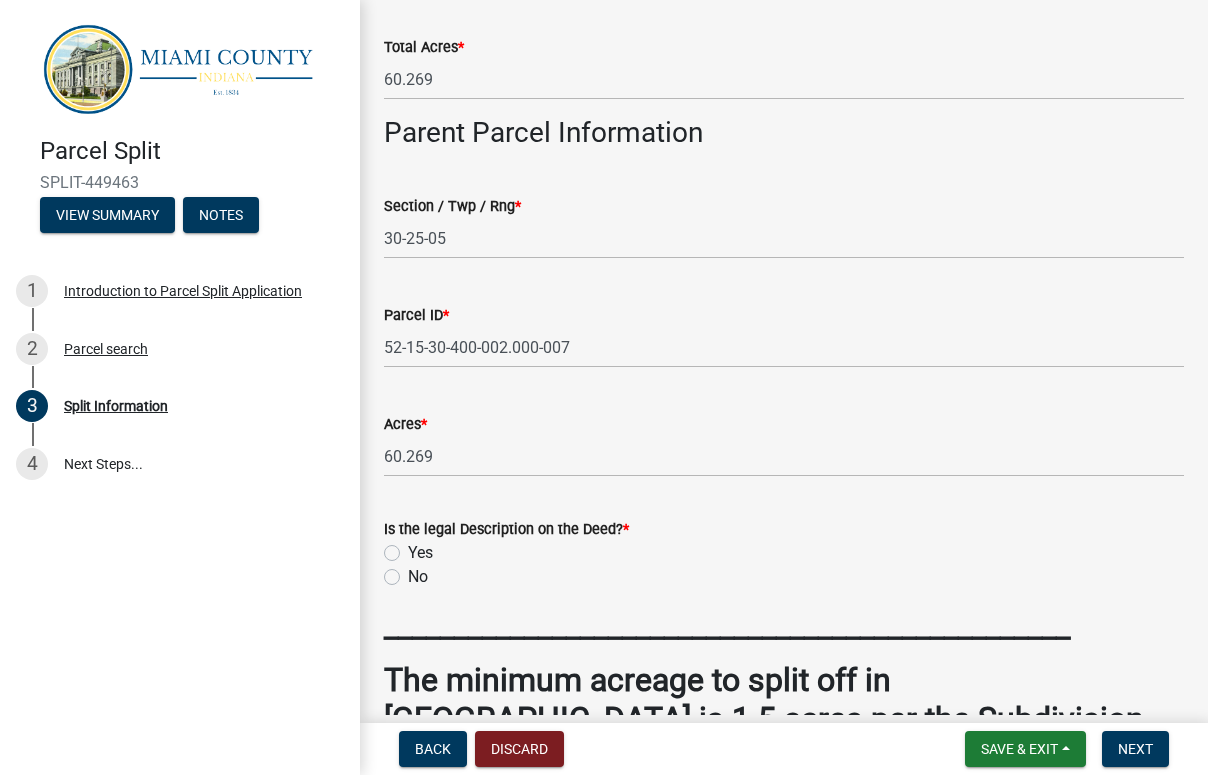 click on "Is the legal Description on the Deed?  *  Yes   No" 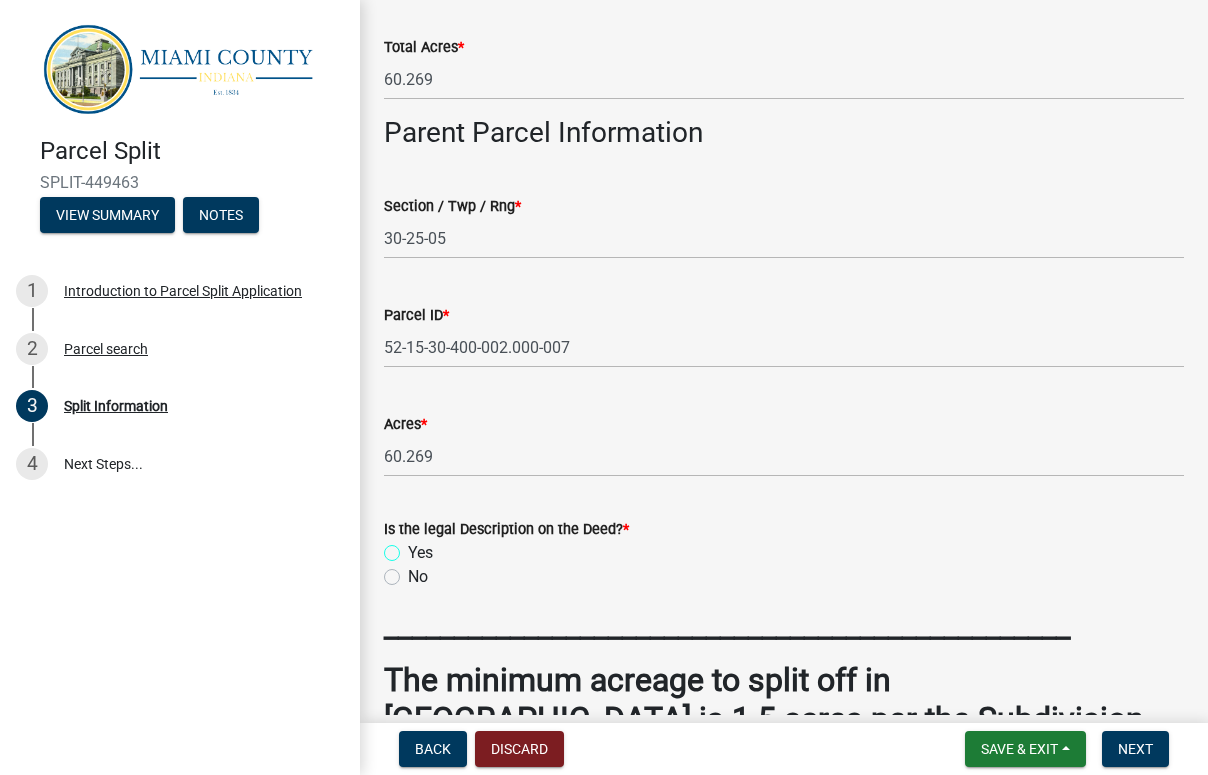 click on "Yes" at bounding box center (414, 547) 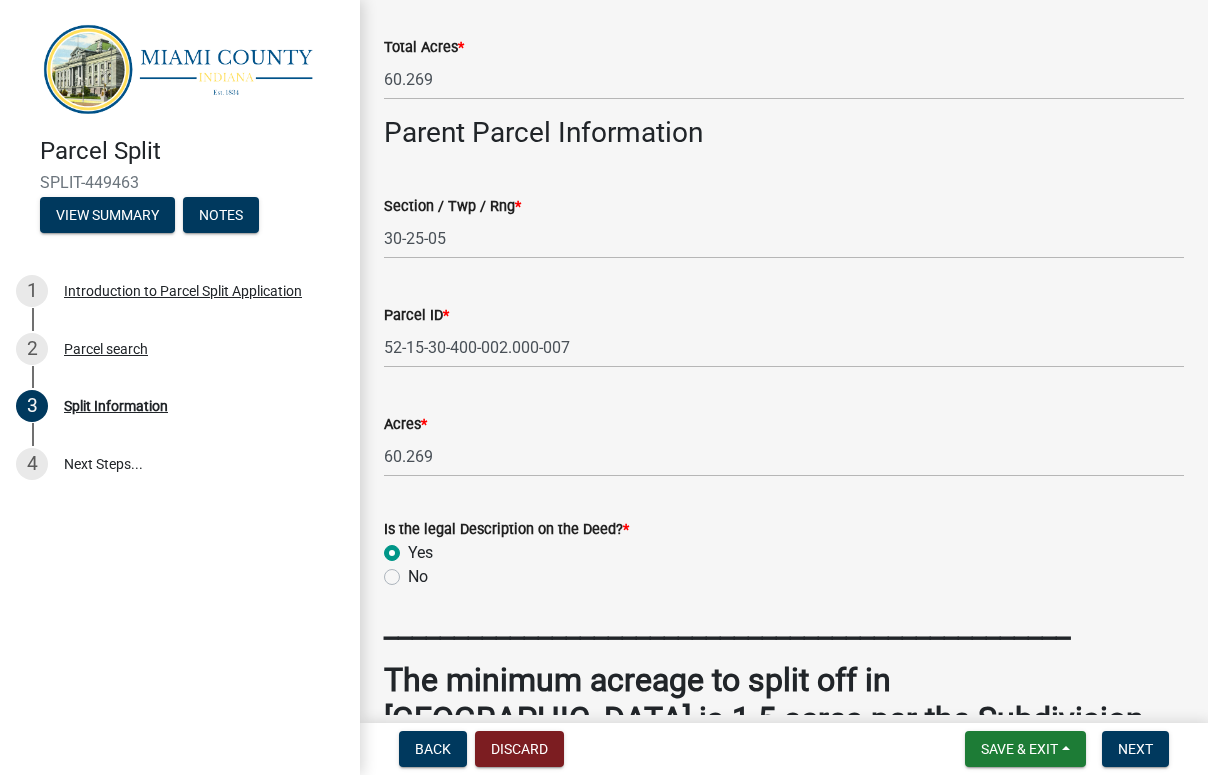 radio on "true" 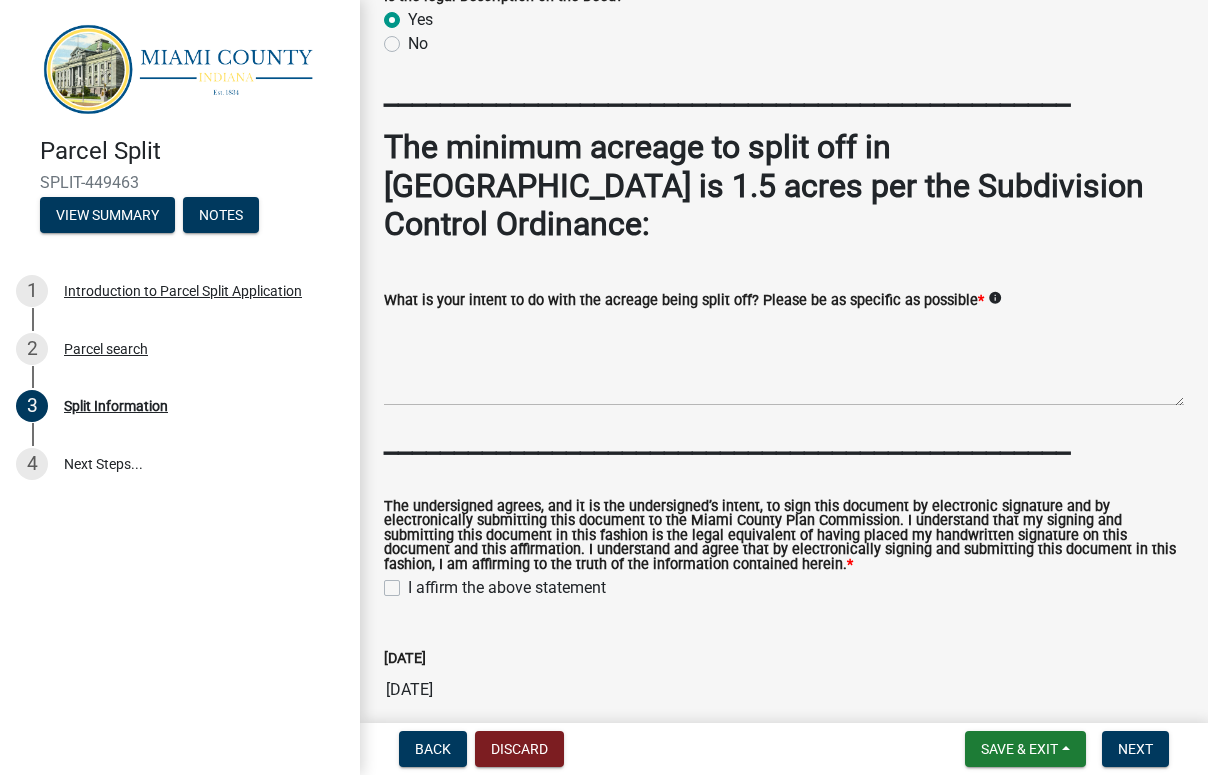scroll, scrollTop: 1610, scrollLeft: 0, axis: vertical 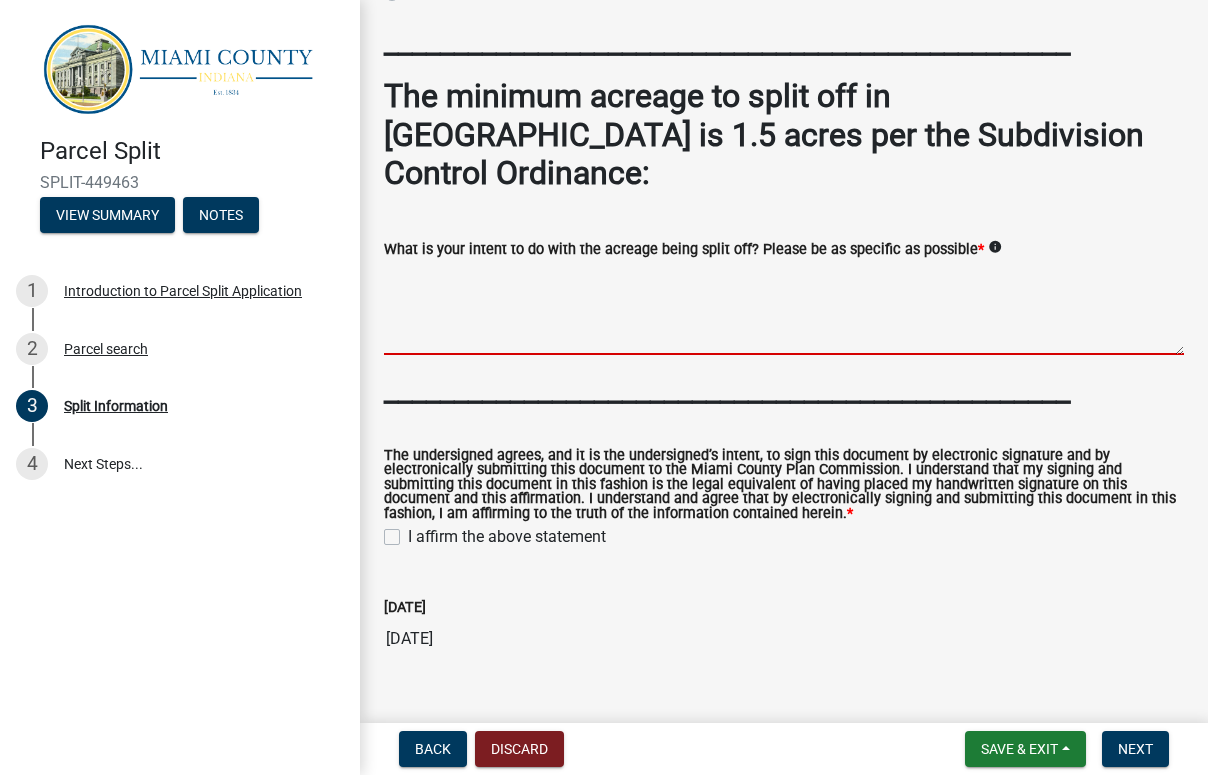 click on "What is your intent to do with the acreage being split off? Please be as specific as possible  *" at bounding box center [784, 308] 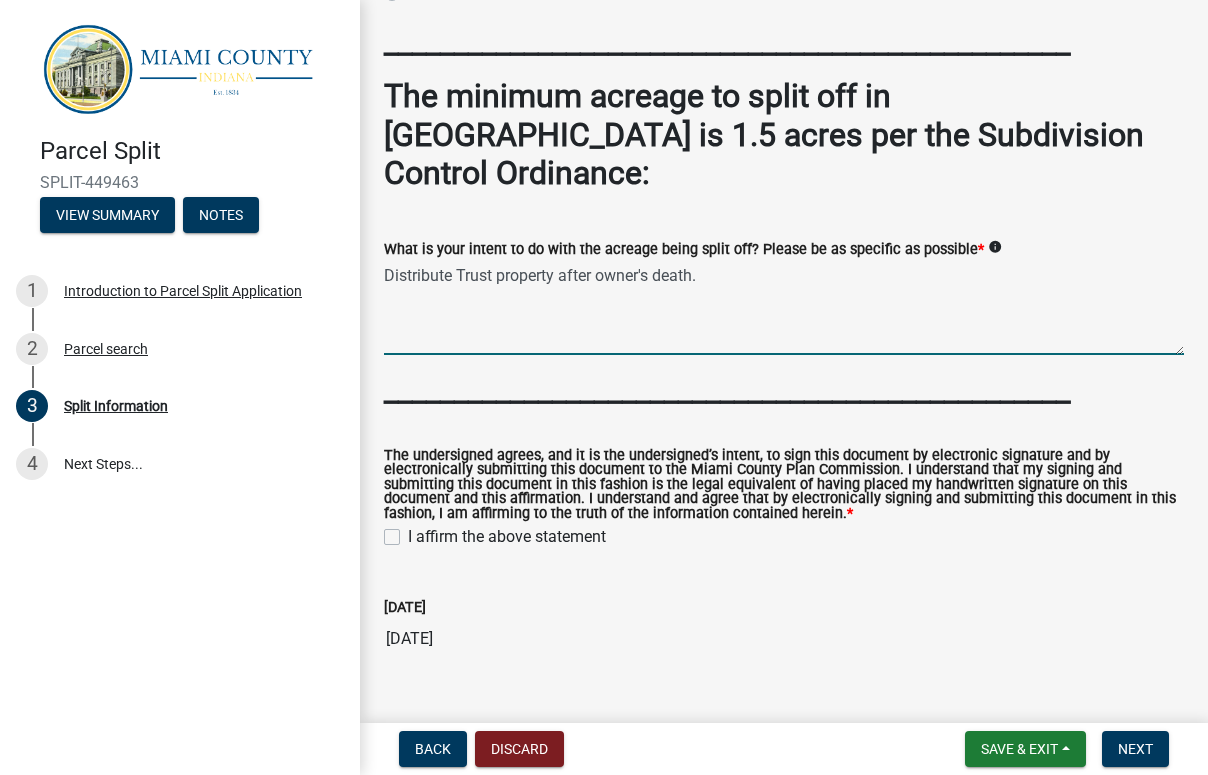 type on "Distribute Trust property after owner's death." 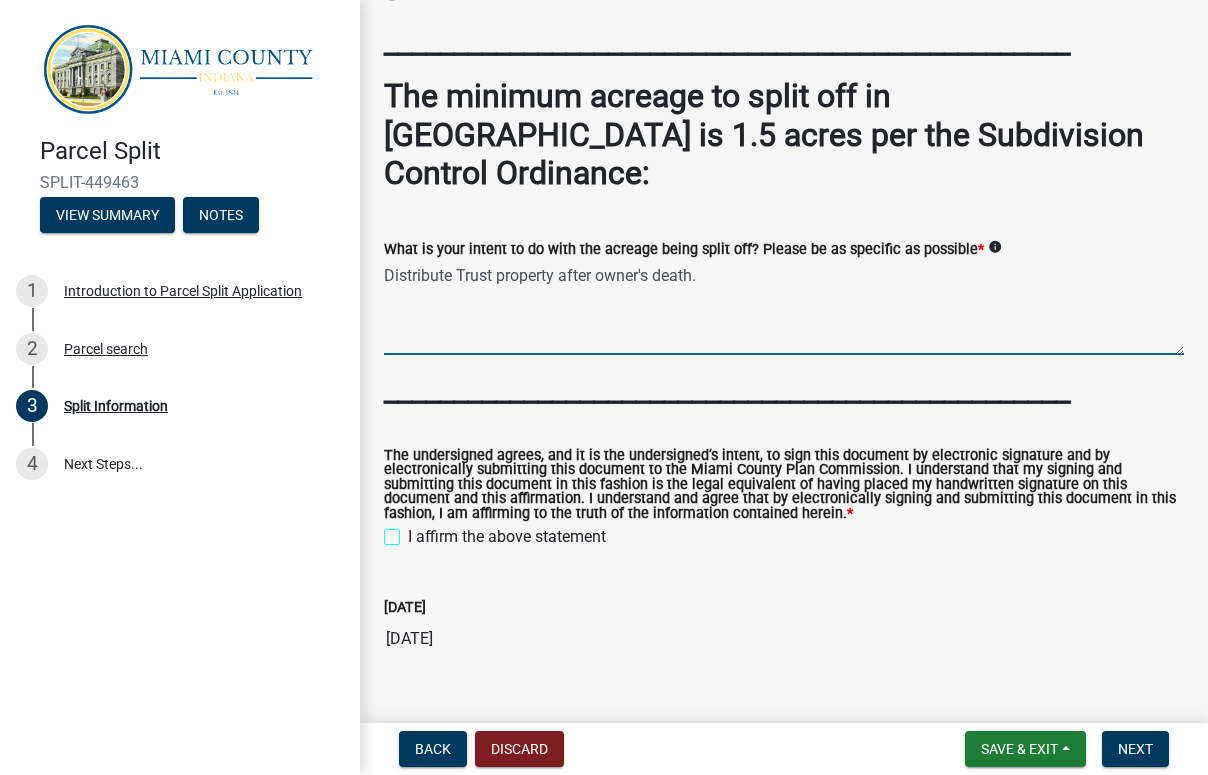 click on "I affirm the above statement" at bounding box center [414, 531] 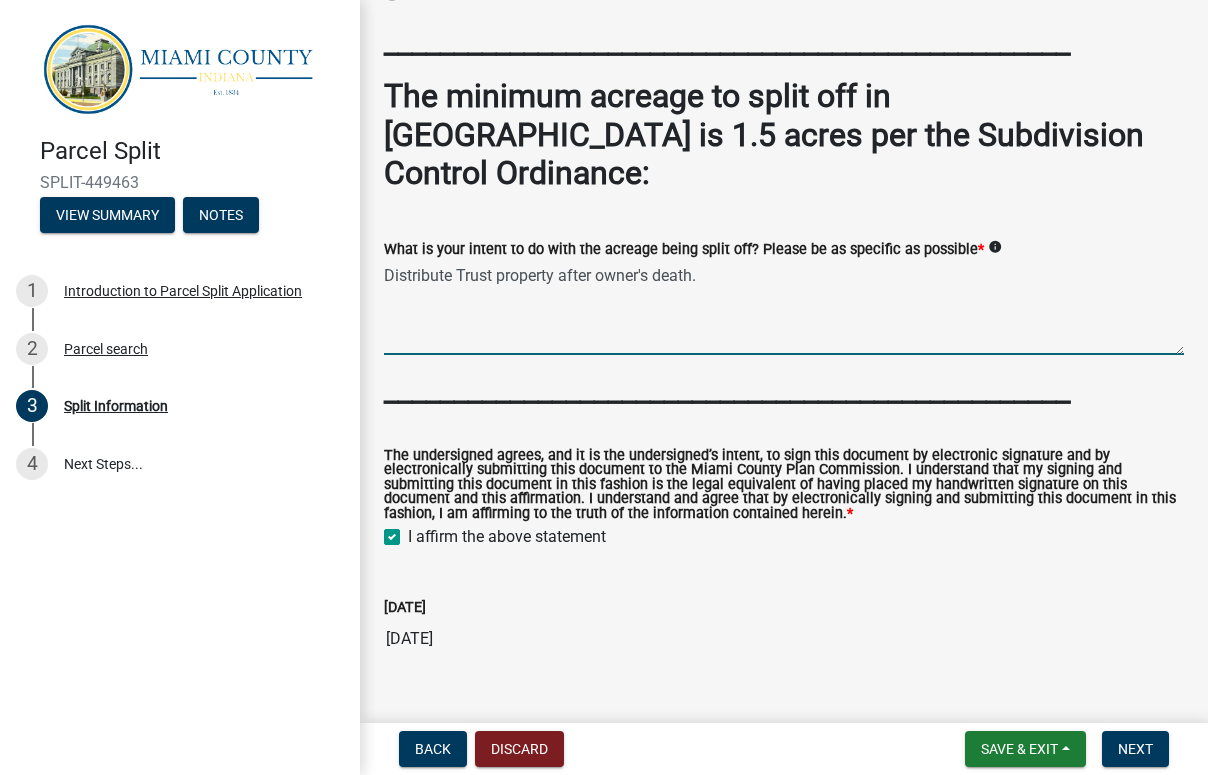 checkbox on "true" 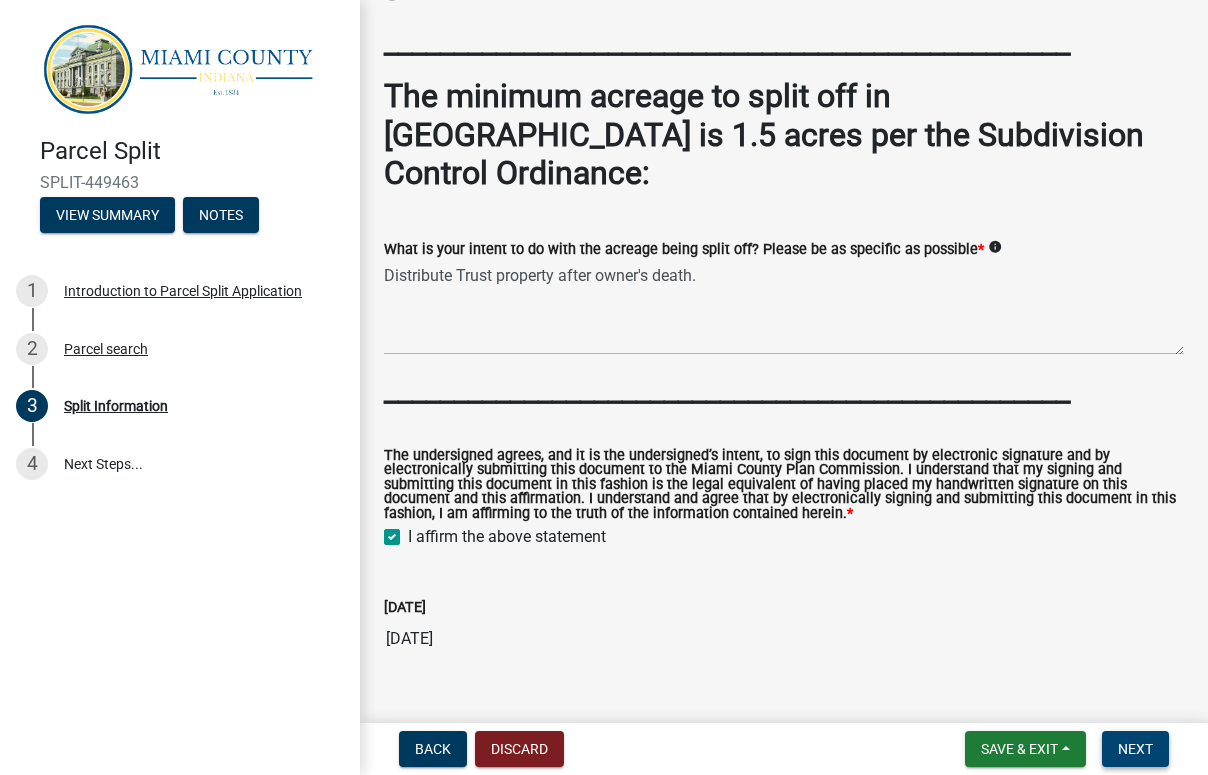 click on "Next" at bounding box center [1135, 749] 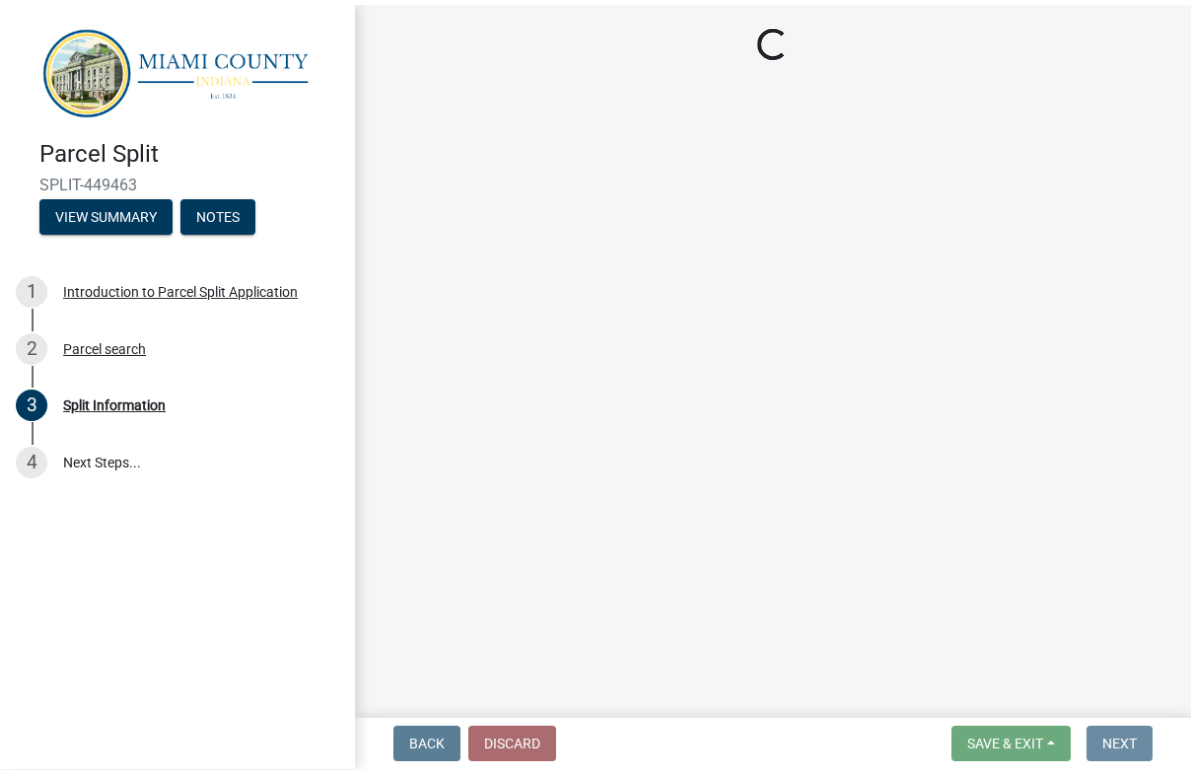 scroll, scrollTop: 0, scrollLeft: 0, axis: both 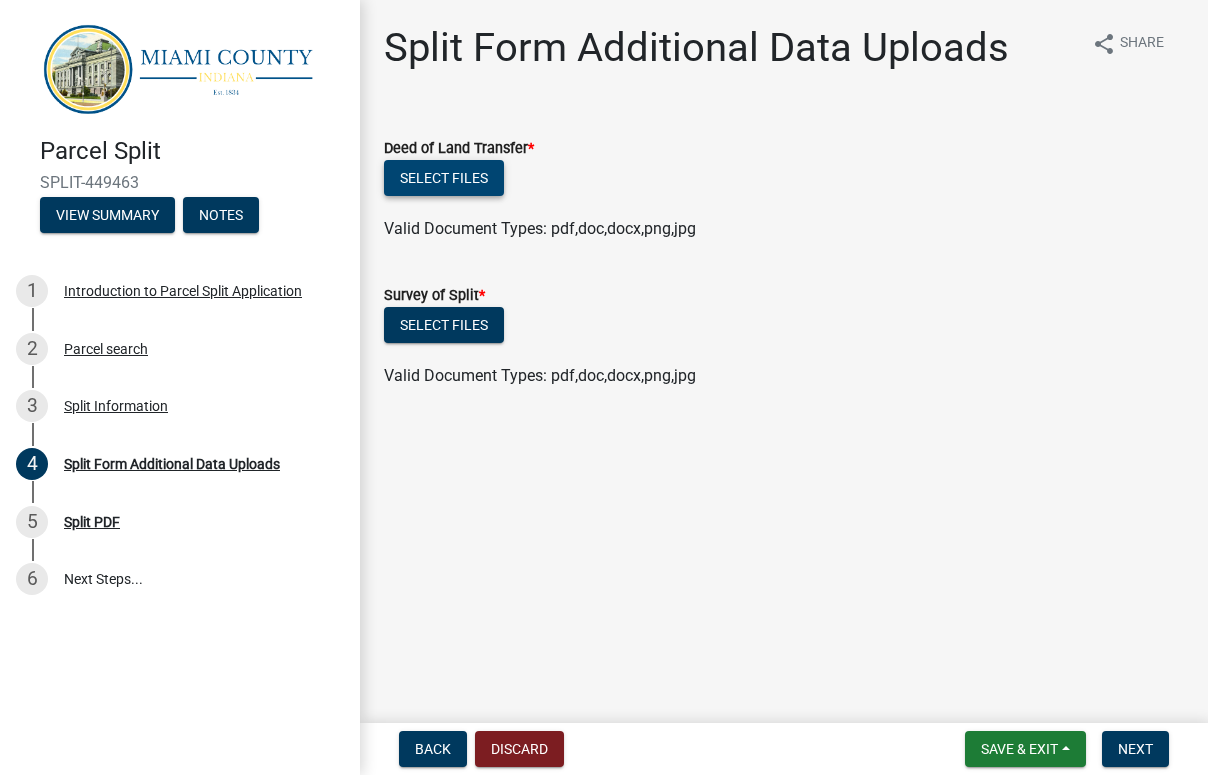 click on "Select files" 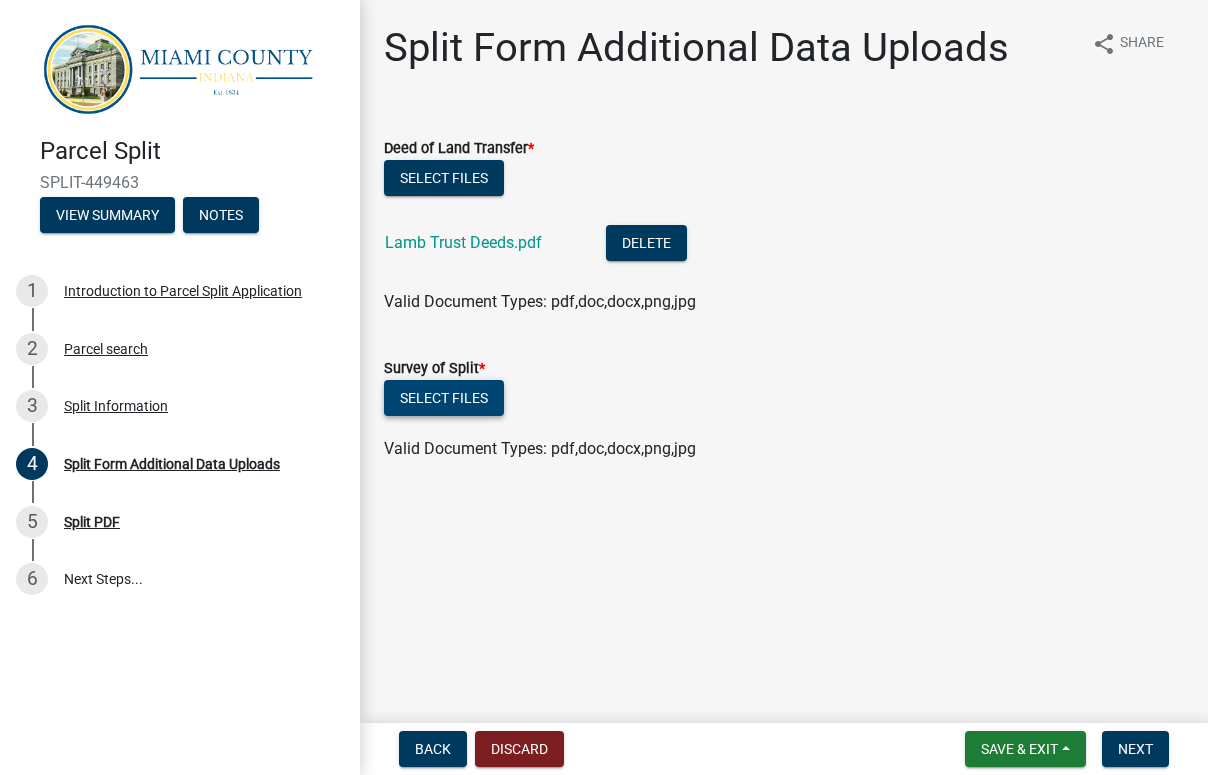 click on "Select files" 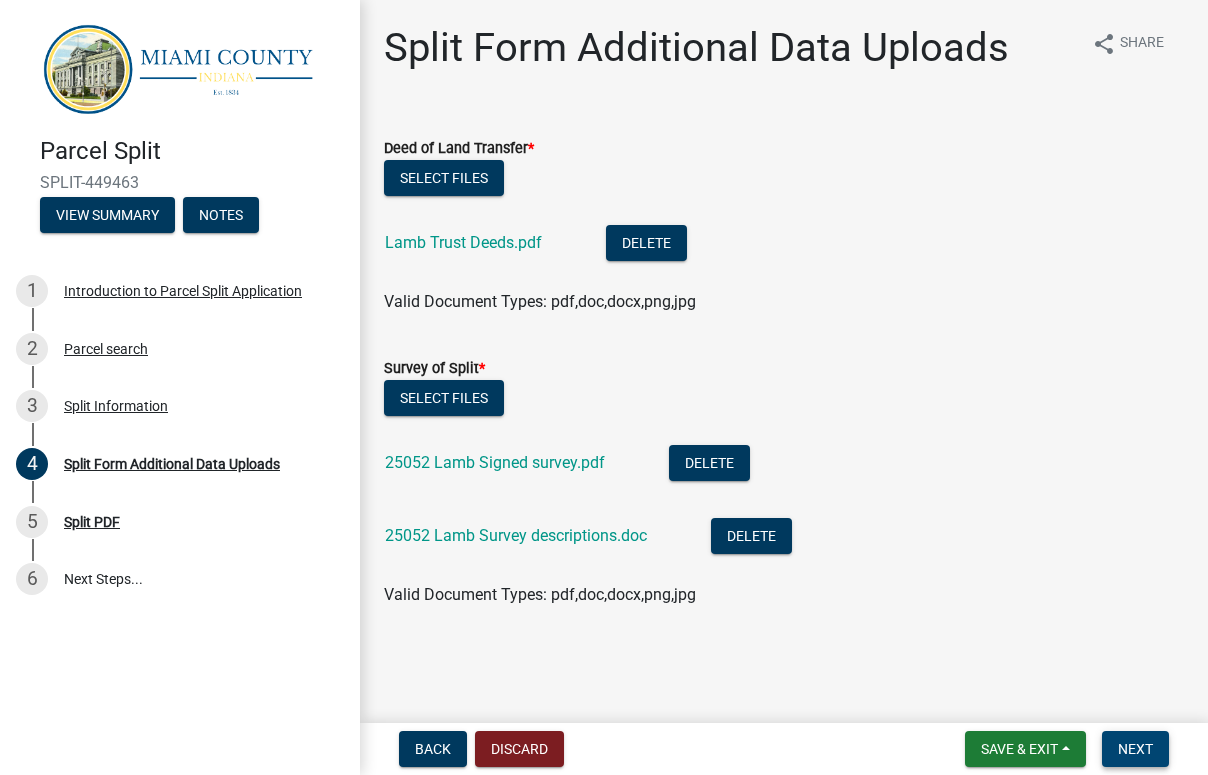 click on "Next" at bounding box center [1135, 749] 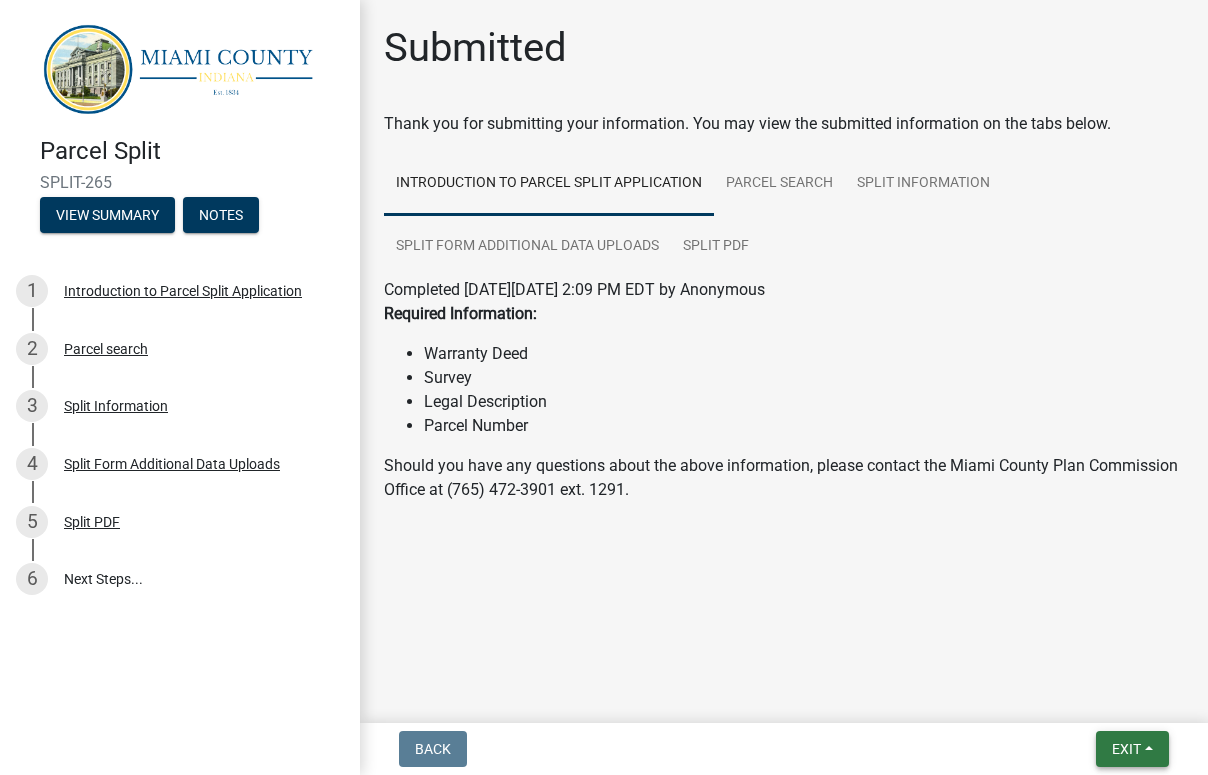 click on "Exit" at bounding box center (1126, 749) 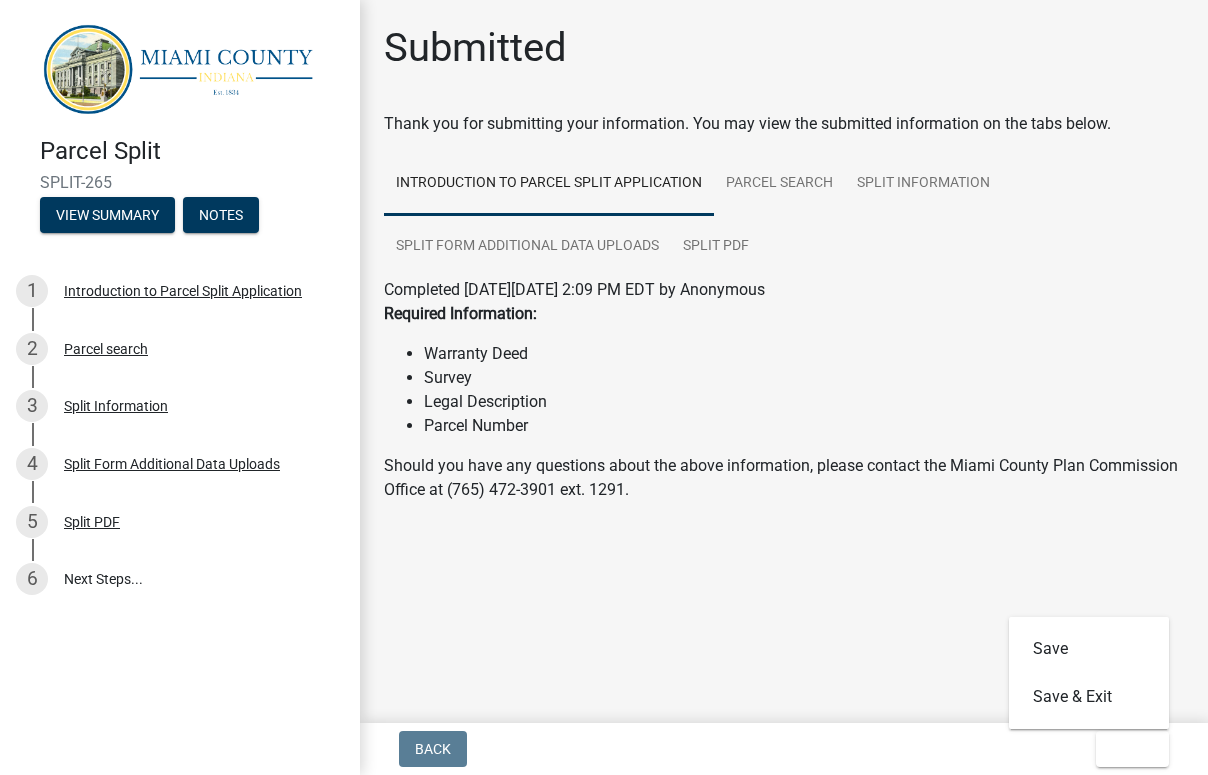 click on "Submitted  Thank you for submitting your information. You may view the submitted information on the tabs below.
Introduction to Parcel Split Application Parcel search Split Information  Split Form Additional Data Uploads Split PDF Completed [DATE][DATE] 2:09 PM EDT by Anonymous Required Information: Warranty Deed Survey Legal Description Parcel Number Should you have any questions about the above information, please contact the Miami County Plan Commission Office at (765) 472-3901 ext. 1291. Completed [DATE][DATE] 2:13 PM EDT by [PERSON_NAME][EMAIL_ADDRESS][DOMAIN_NAME] Zoom in Zoom out Find my location Powered by   Esri 0, 0 Loading... ParcelID Address City OwnerName  Acres  52-15-30-400-002.000-007 [STREET_ADDRESS], Norma M Trust Agreement , [PERSON_NAME] Trust  60.269  Completed [DATE][DATE] 2:22 PM EDT by [PERSON_NAME][EMAIL_ADDRESS][DOMAIN_NAME]  Applicant Name  40th Parallel Surveying for [PERSON_NAME] Trust  Applicant Phone Number:  [PHONE_NUMBER]  Applicant Email:" 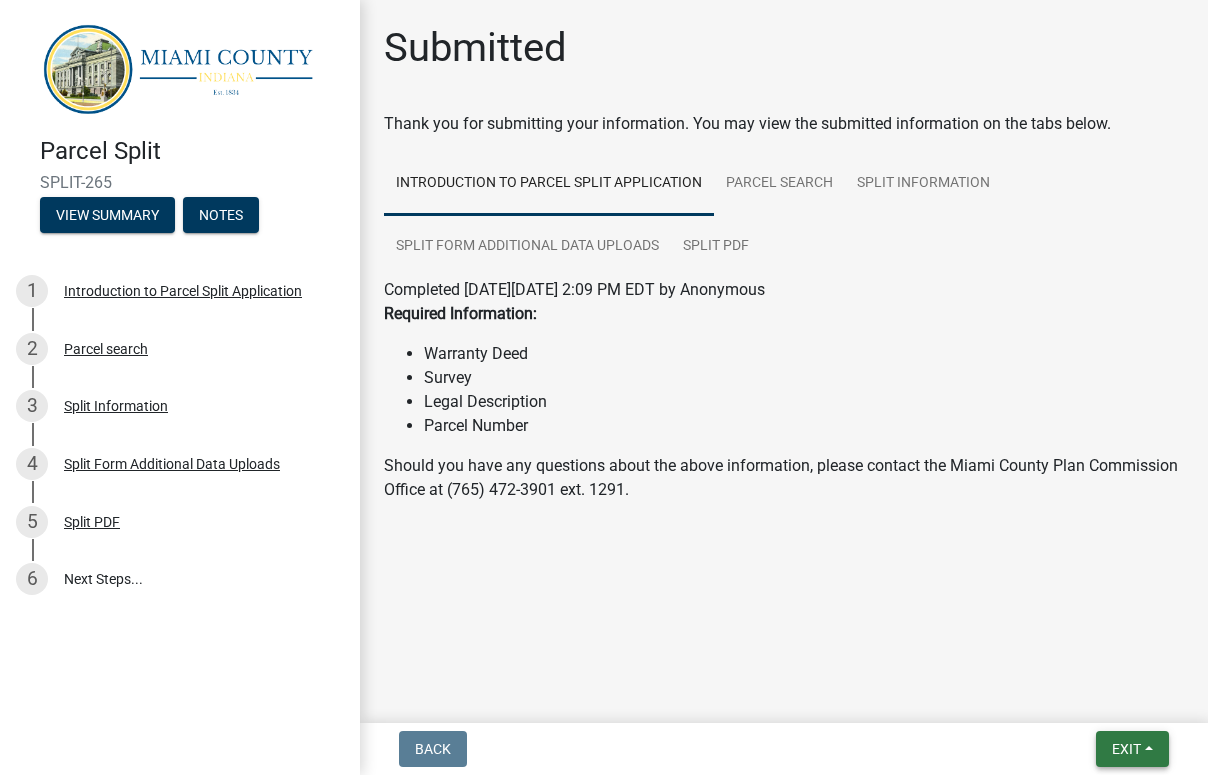click on "Exit" at bounding box center (1132, 749) 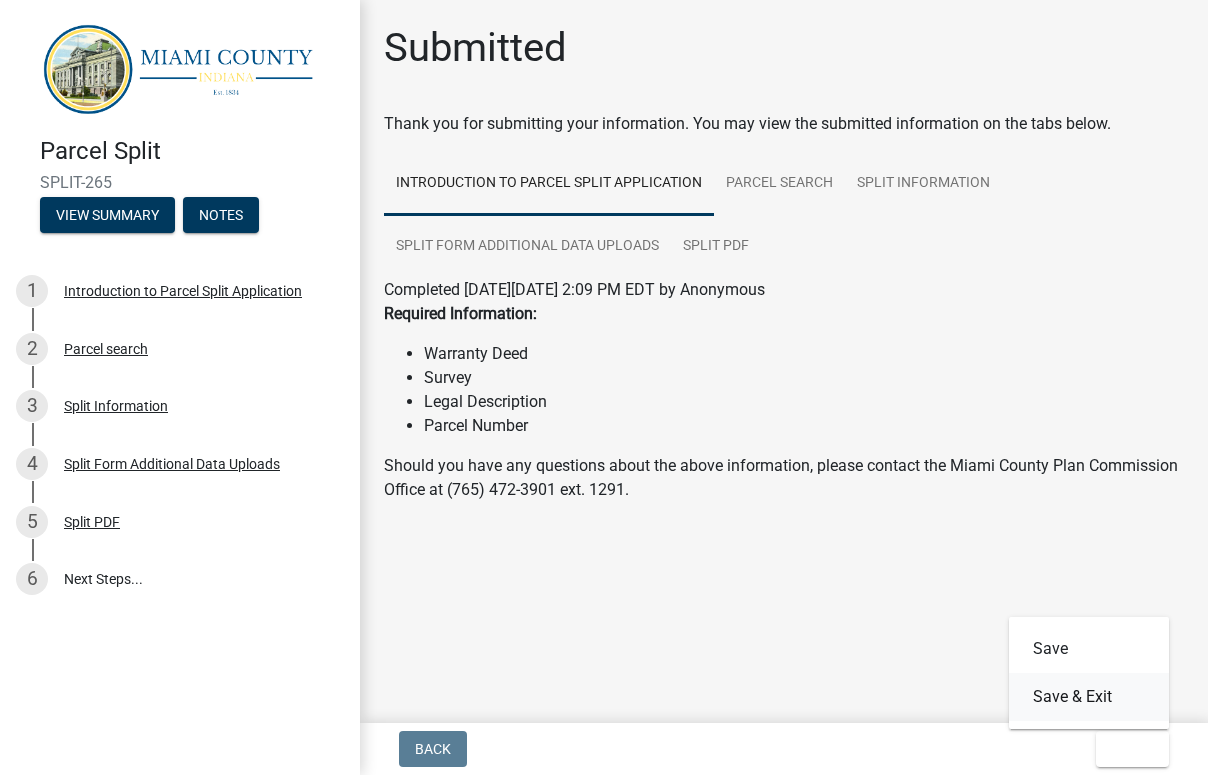 click on "Save & Exit" at bounding box center (1089, 697) 